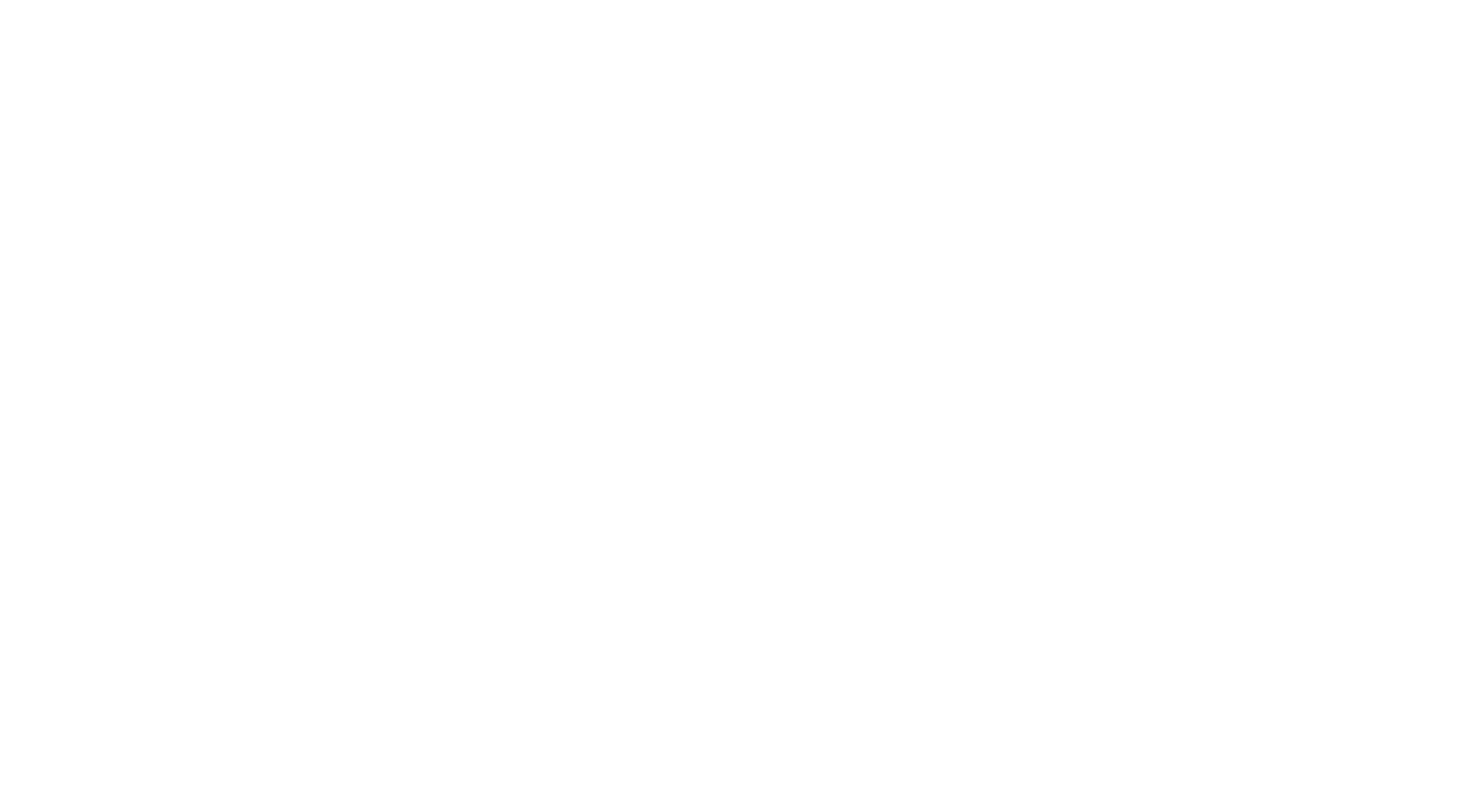 scroll, scrollTop: 0, scrollLeft: 0, axis: both 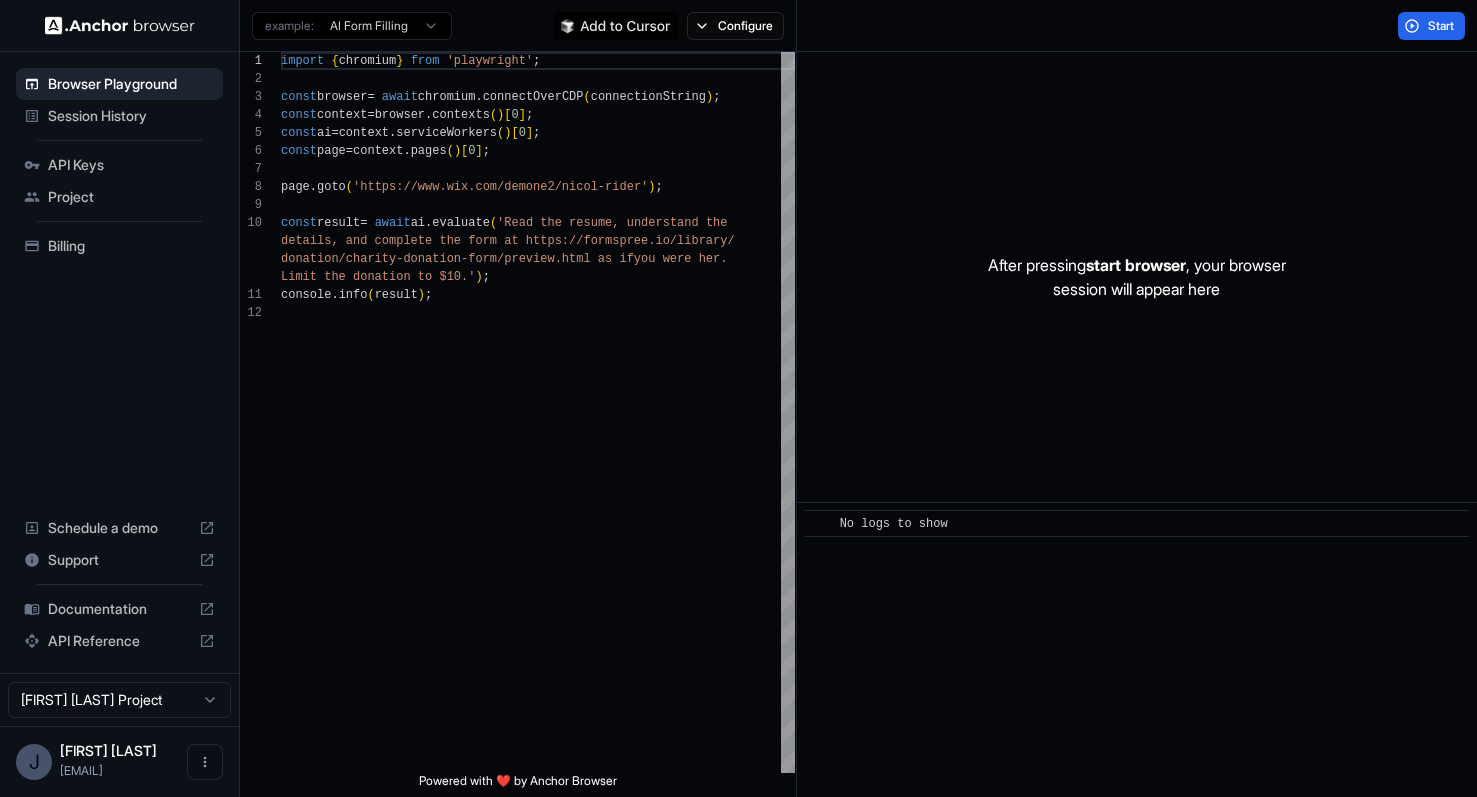 click on "Billing" at bounding box center [131, 246] 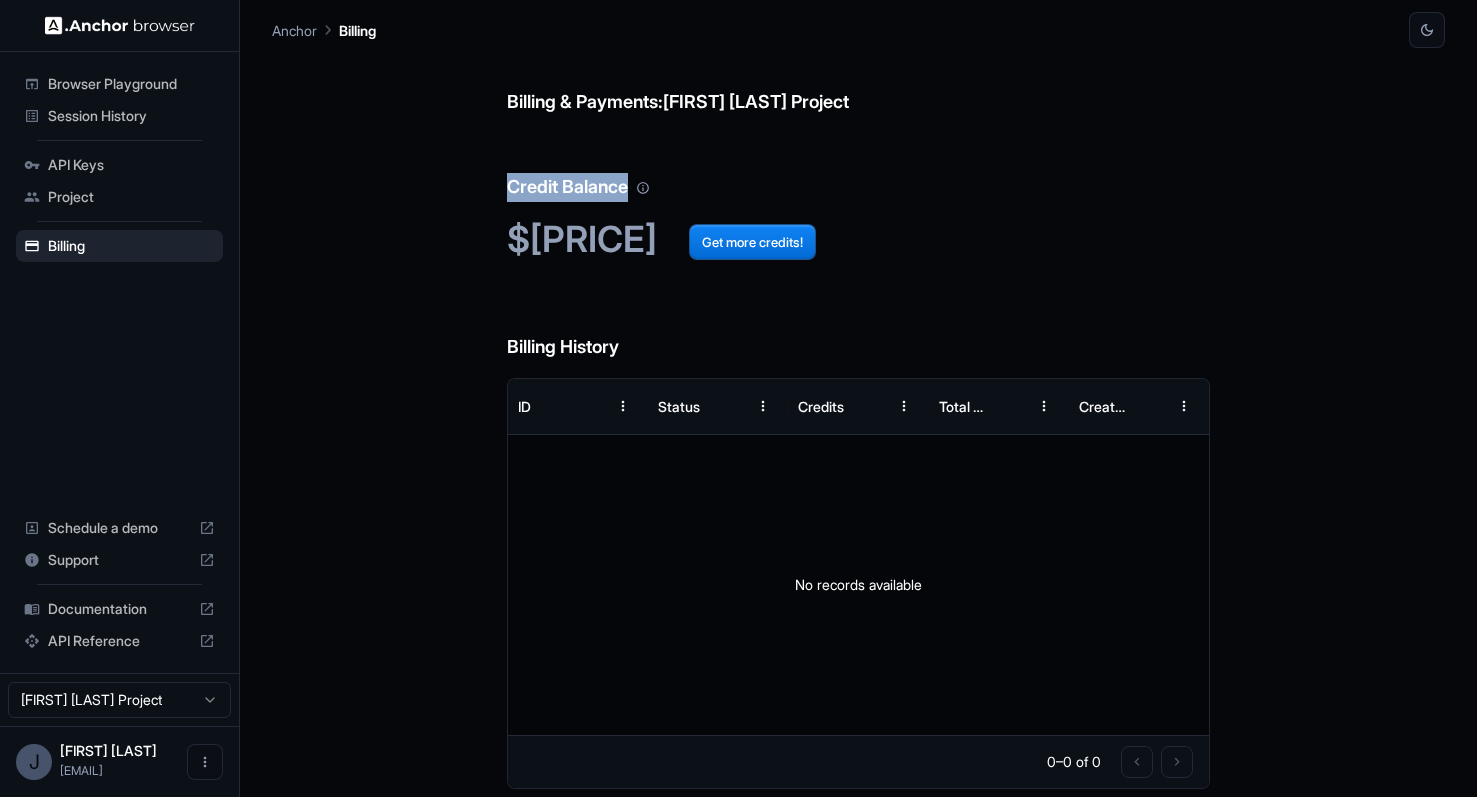 drag, startPoint x: 654, startPoint y: 119, endPoint x: 619, endPoint y: 217, distance: 104.062485 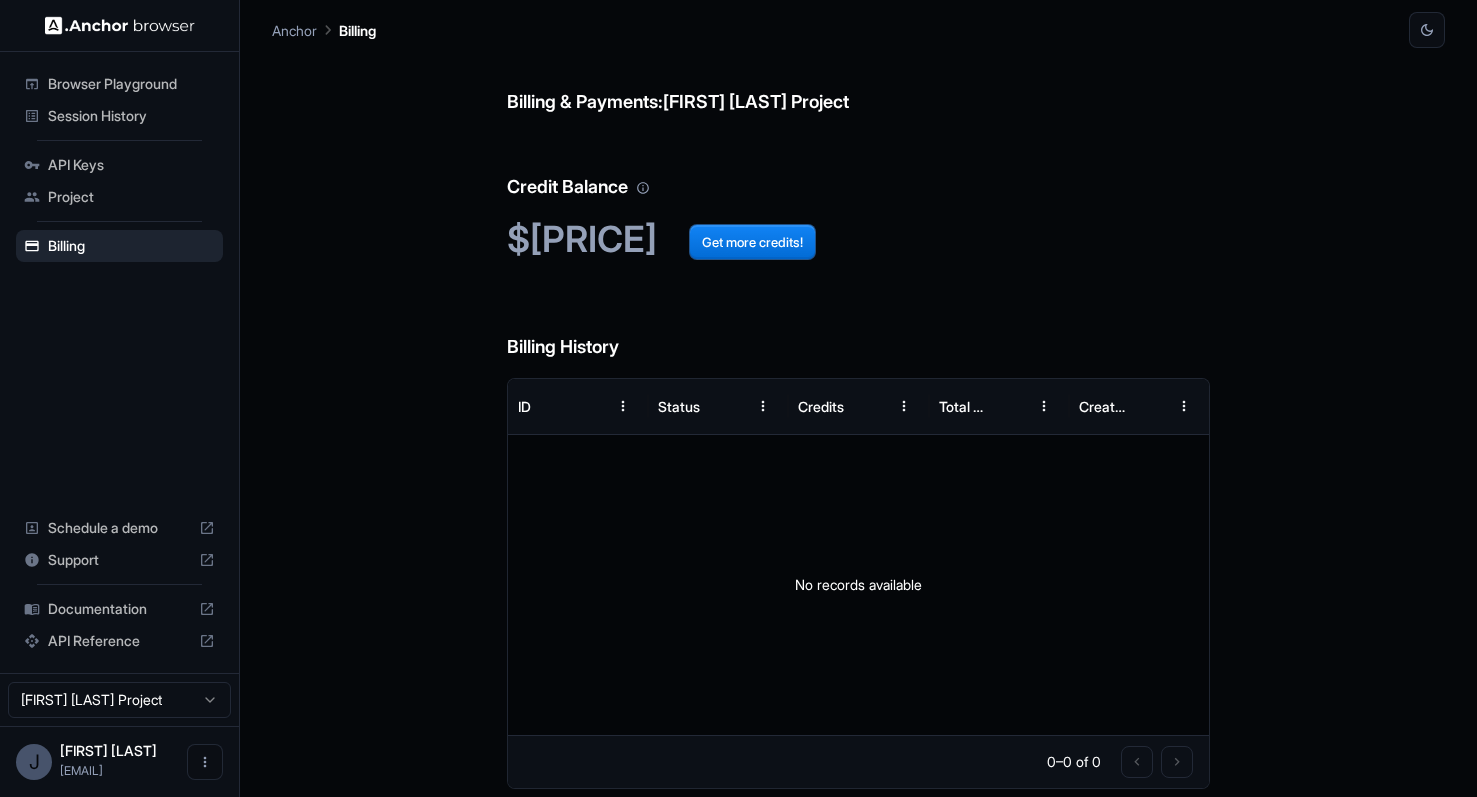 click on "Get more credits!" at bounding box center (736, 239) 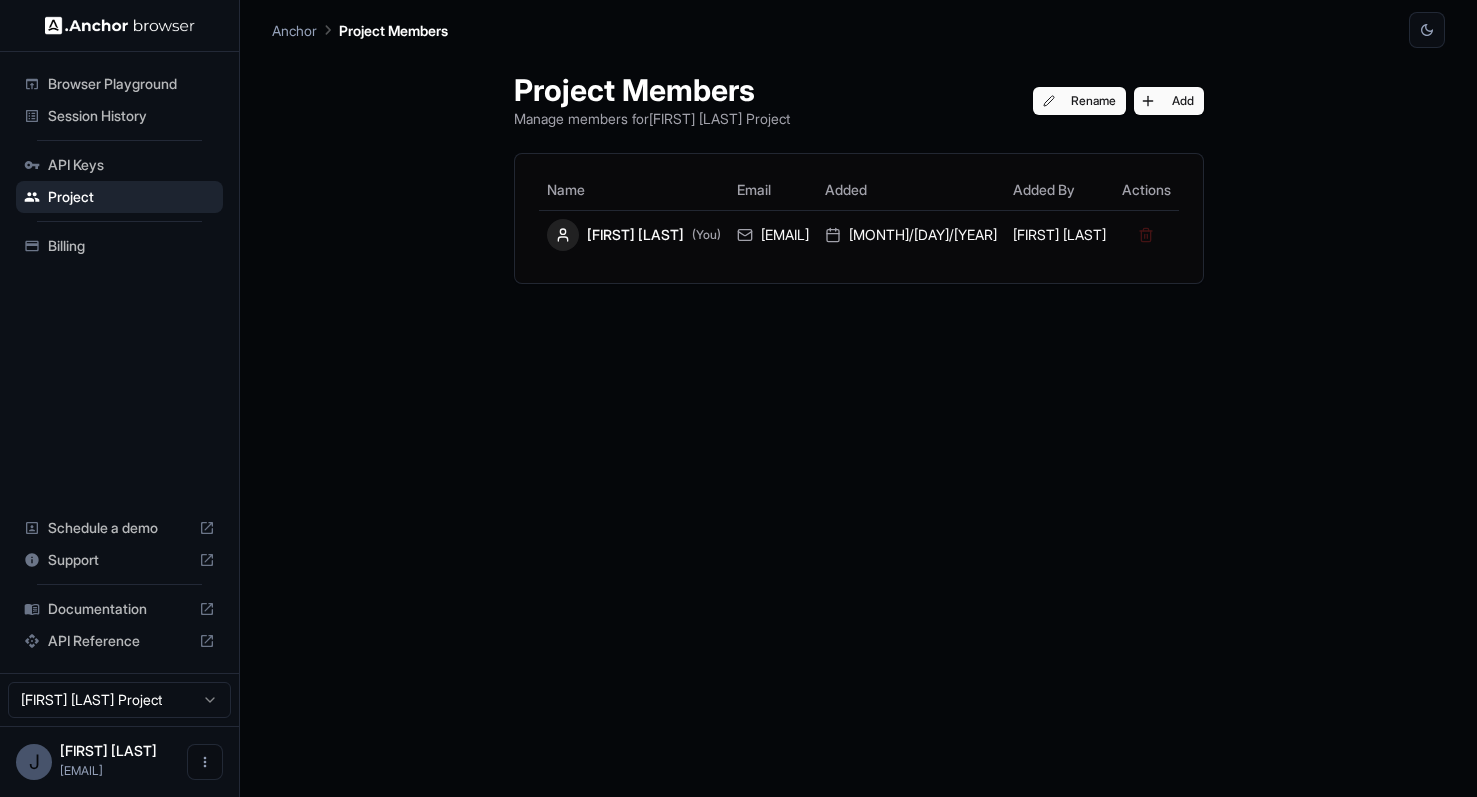 click on "Billing" at bounding box center (131, 246) 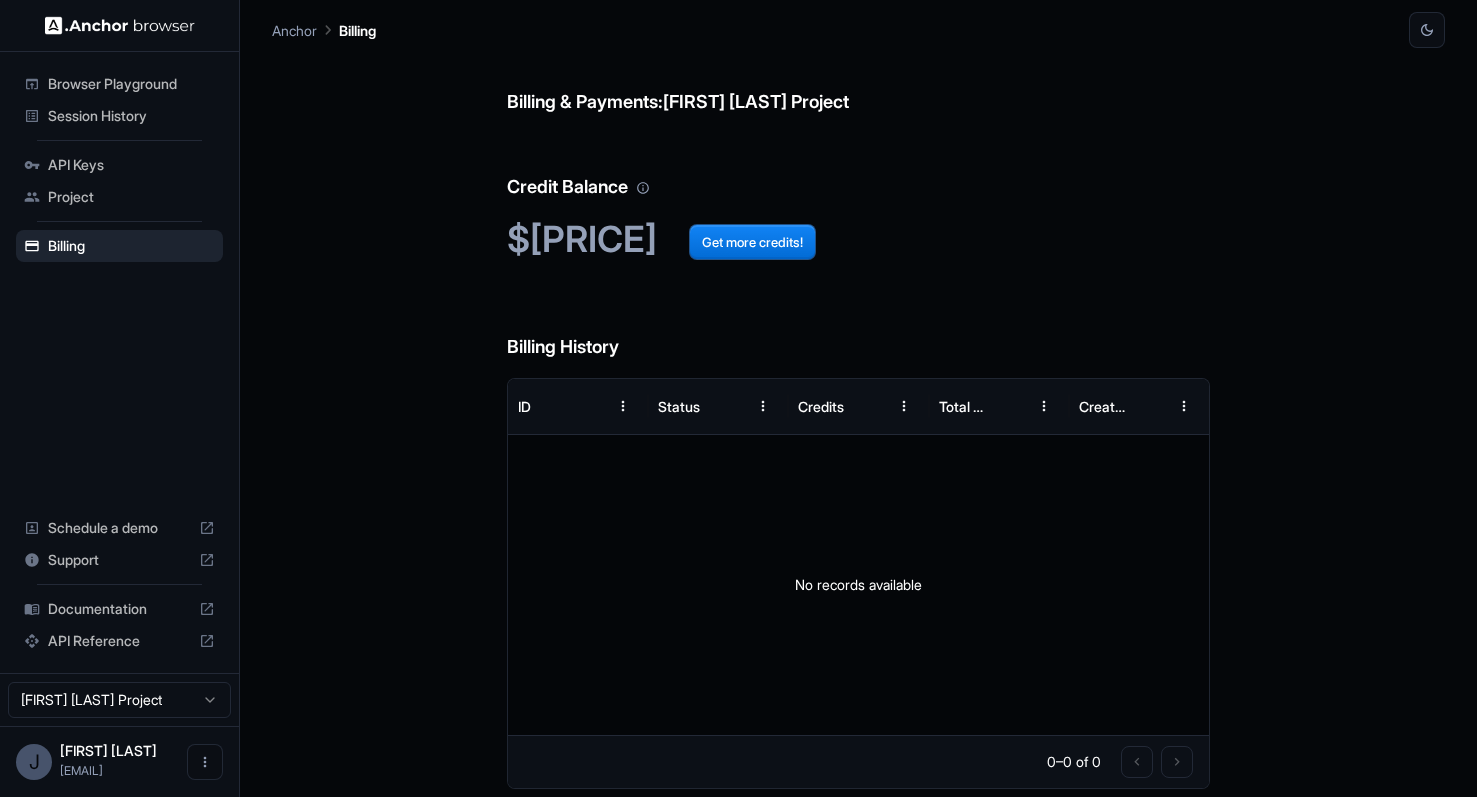 click on "Session History" at bounding box center [119, 116] 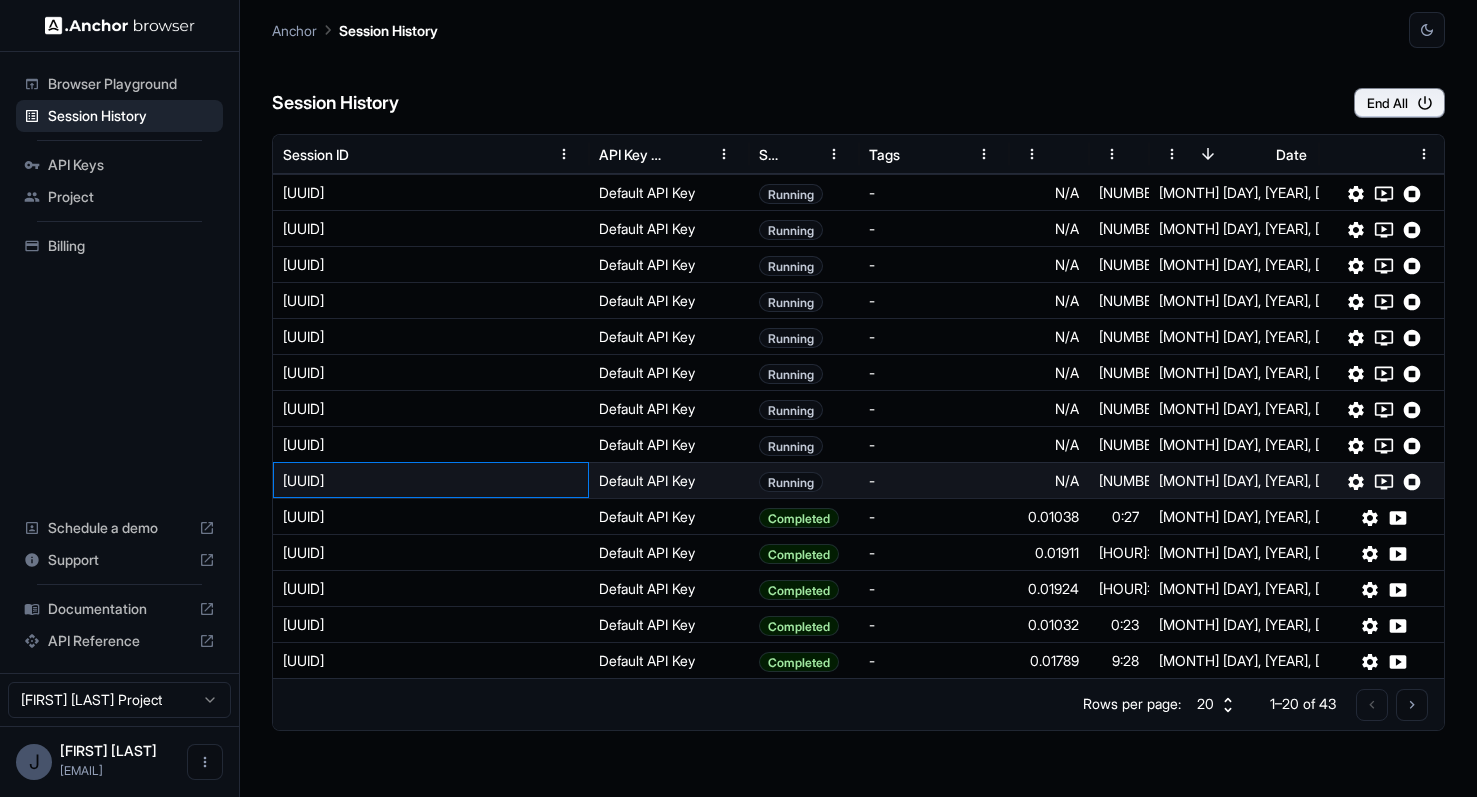 click on "[UUID]" at bounding box center (431, 480) 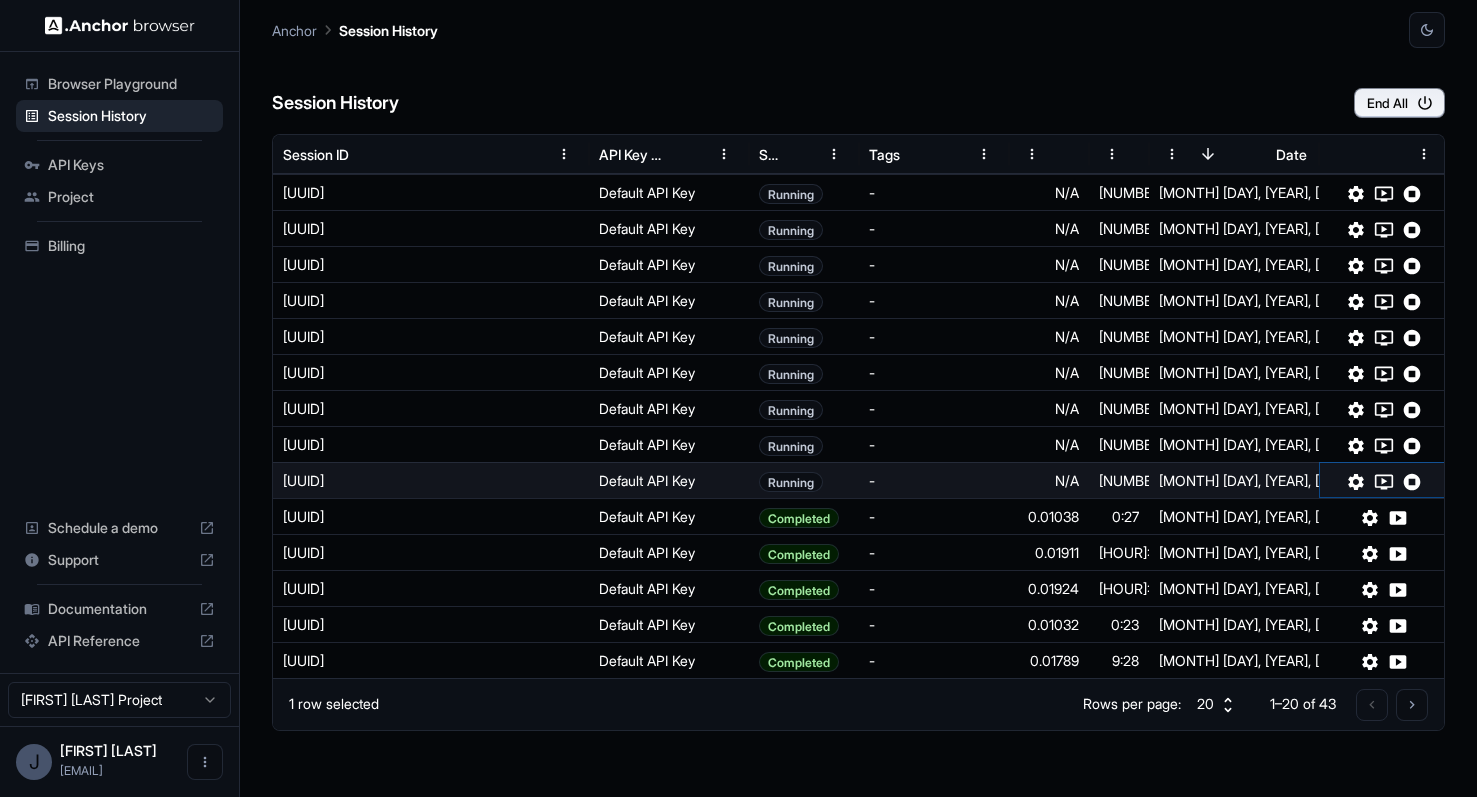 click 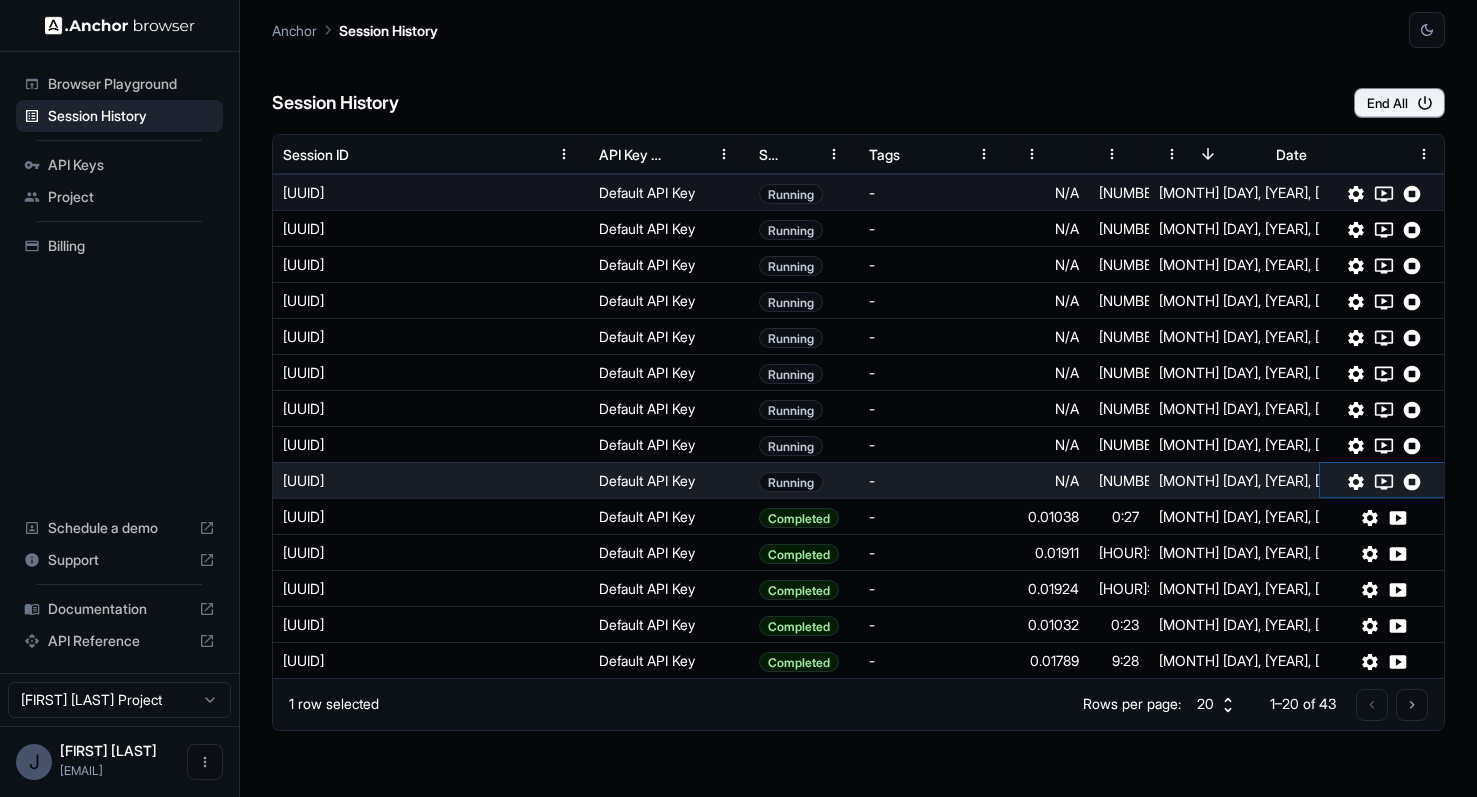 type 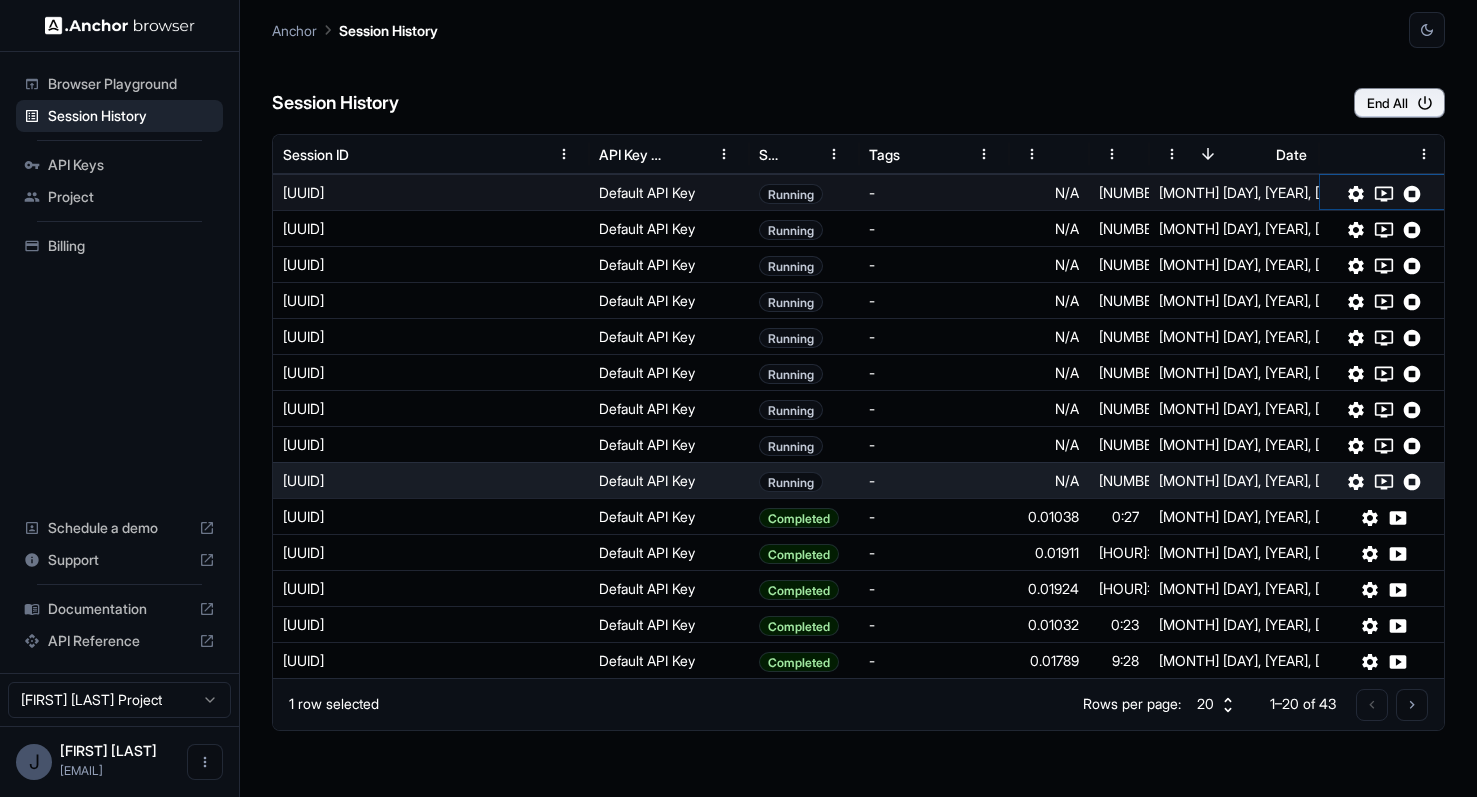 click 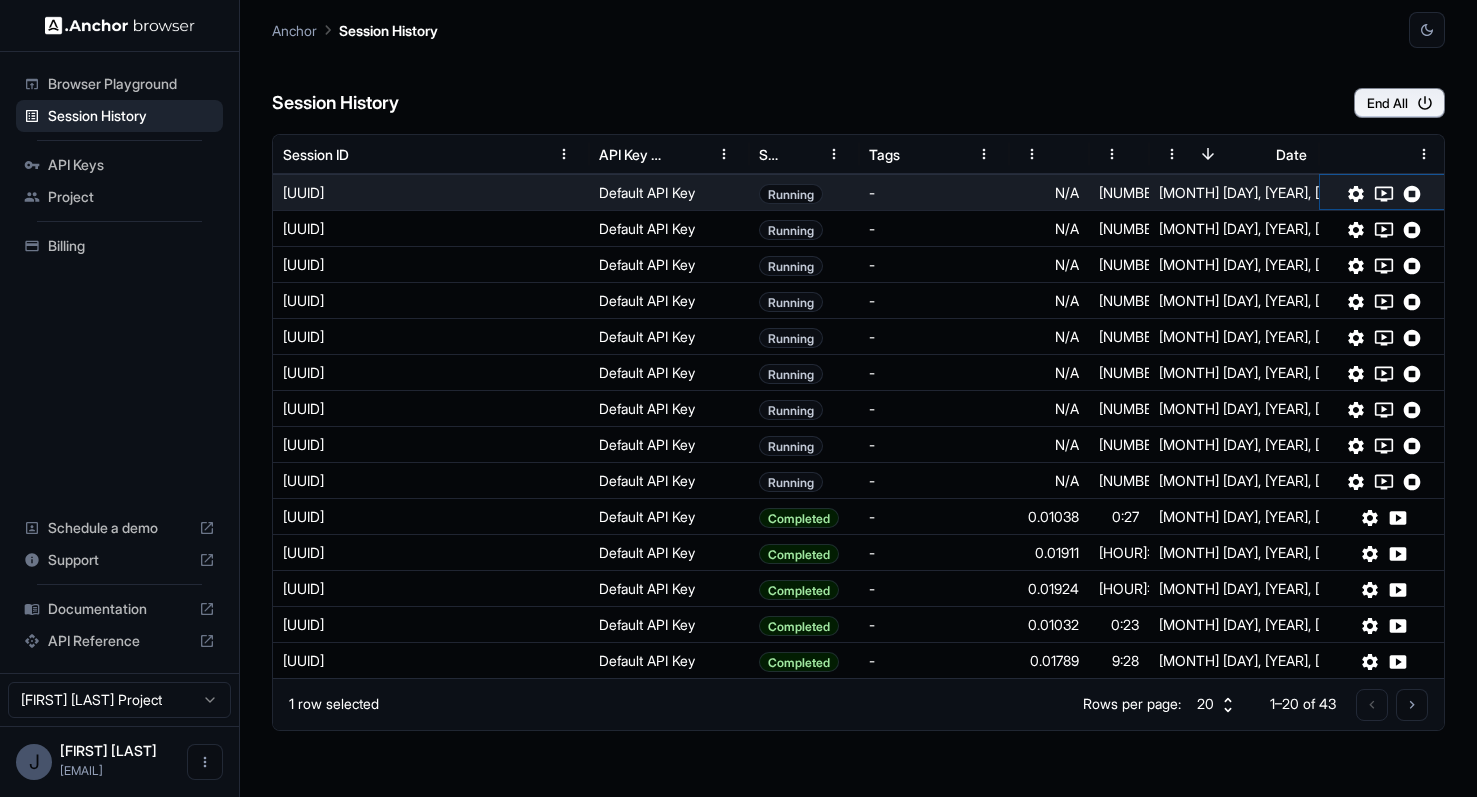 type 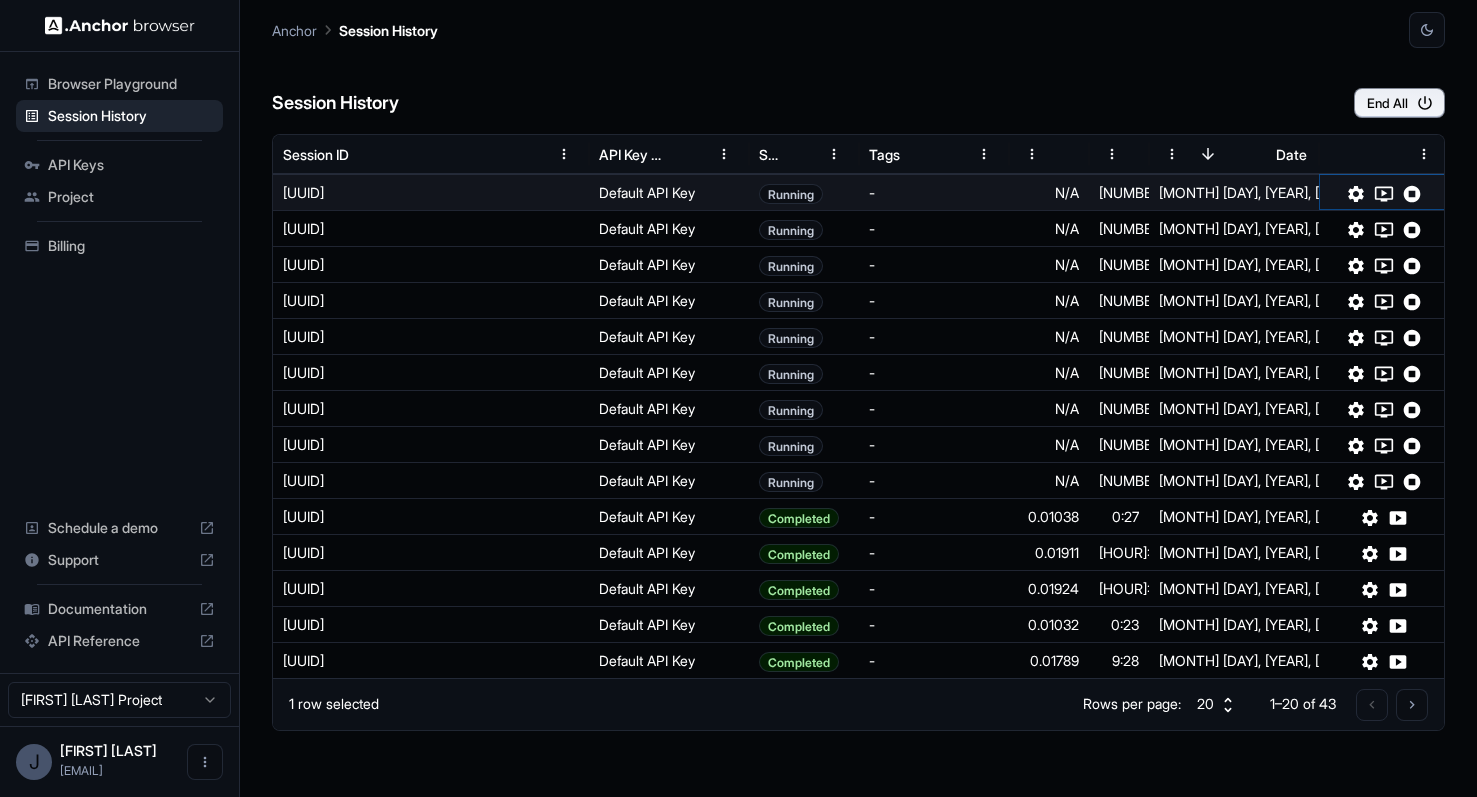 click 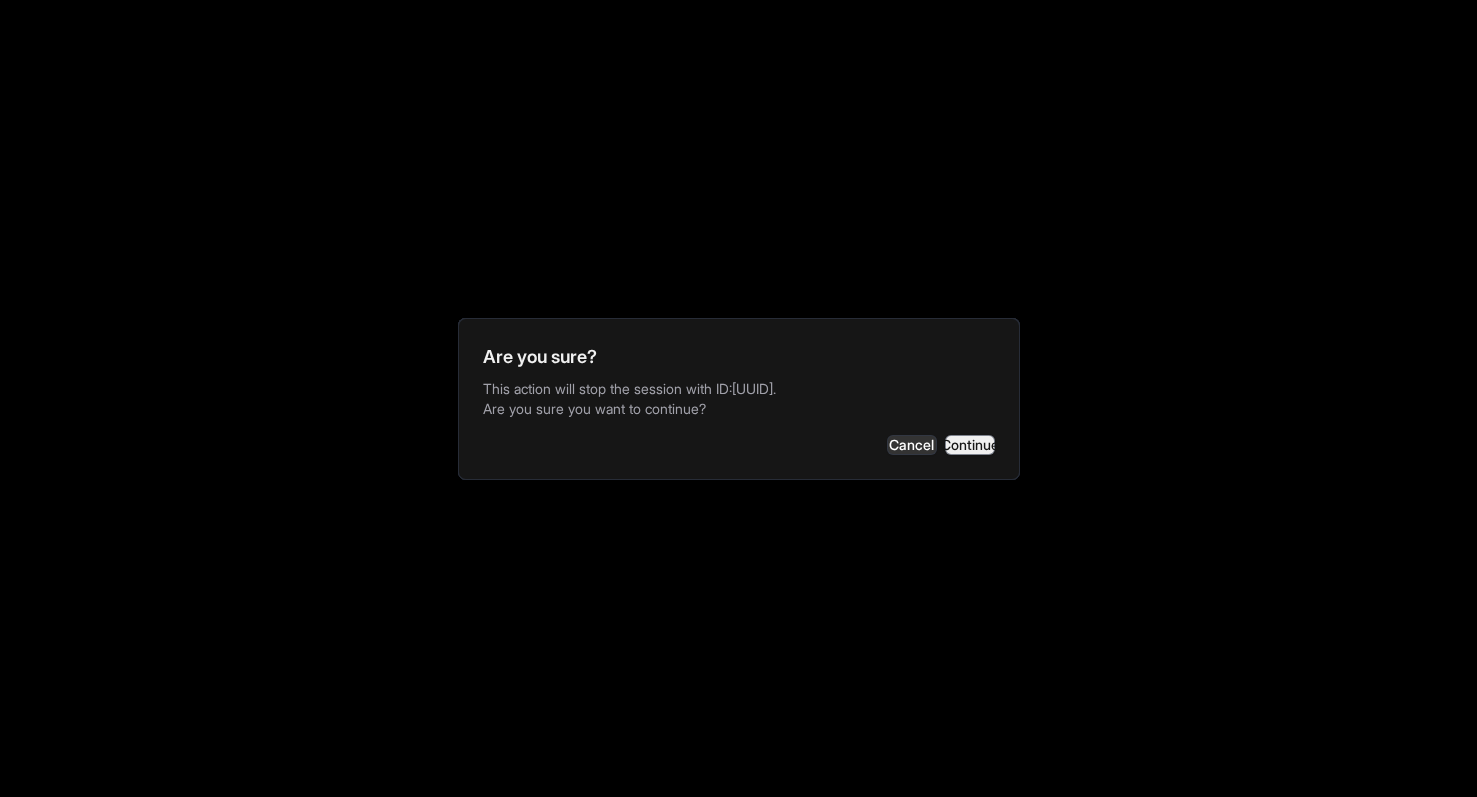 click on "Continue" at bounding box center (970, 445) 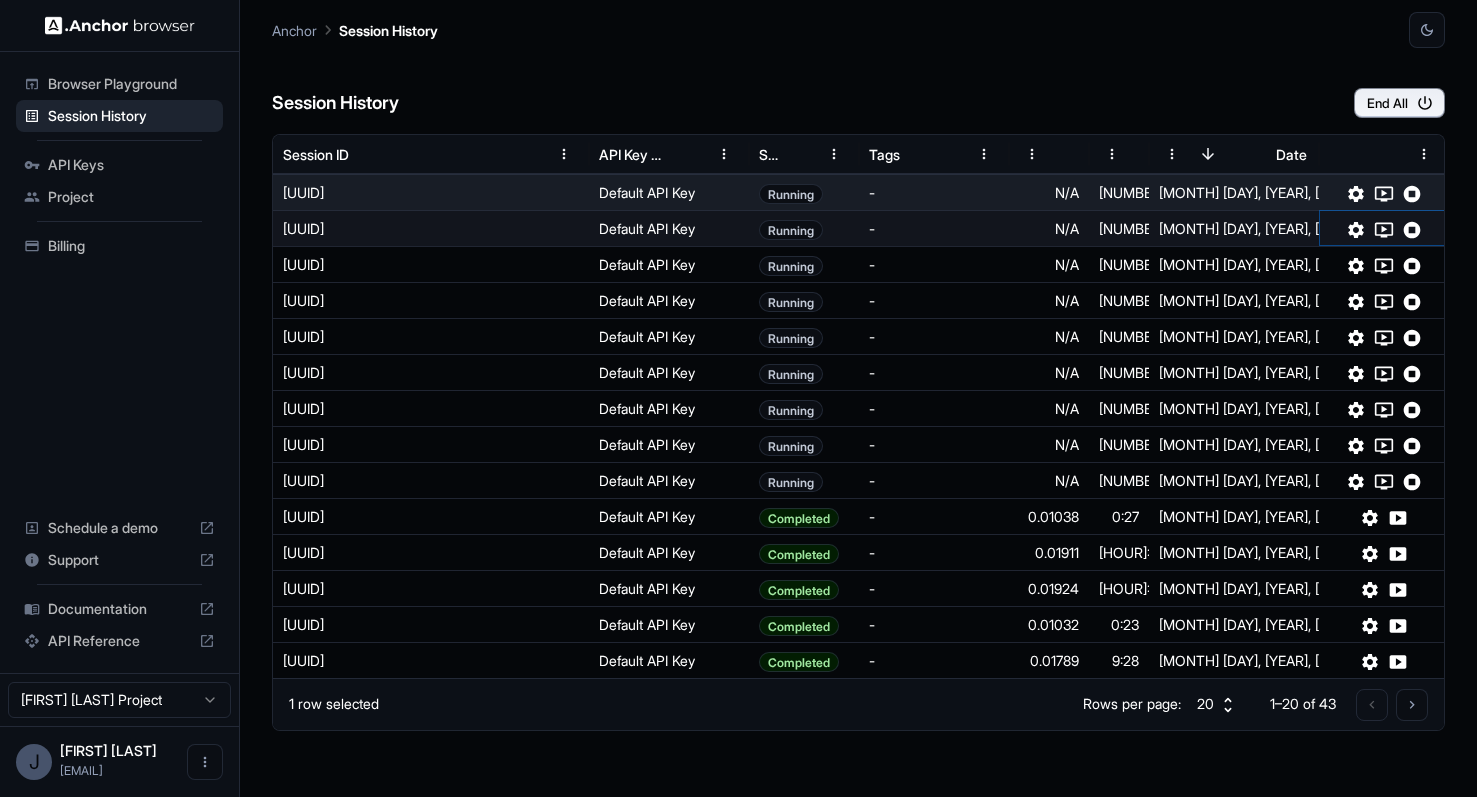click 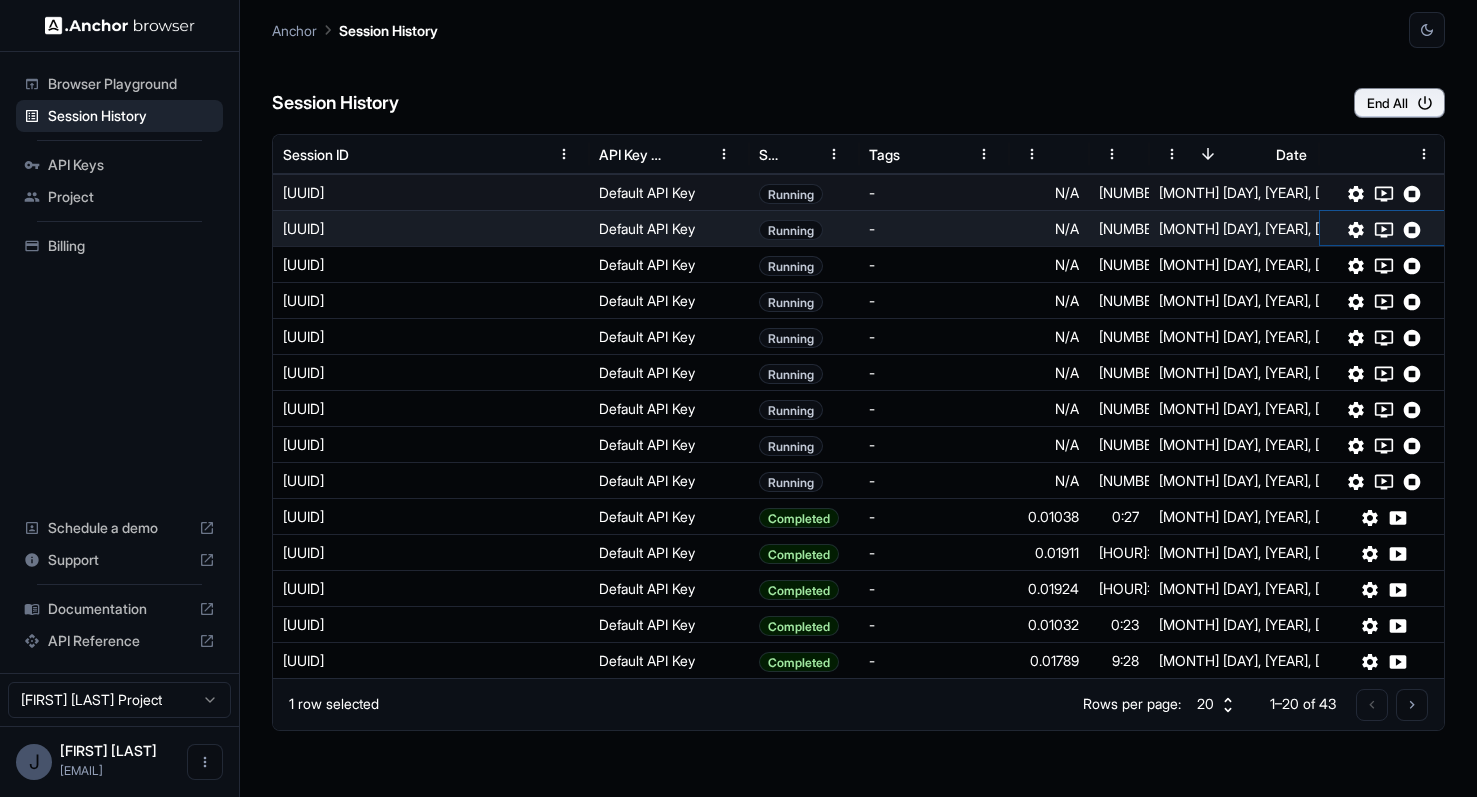 type 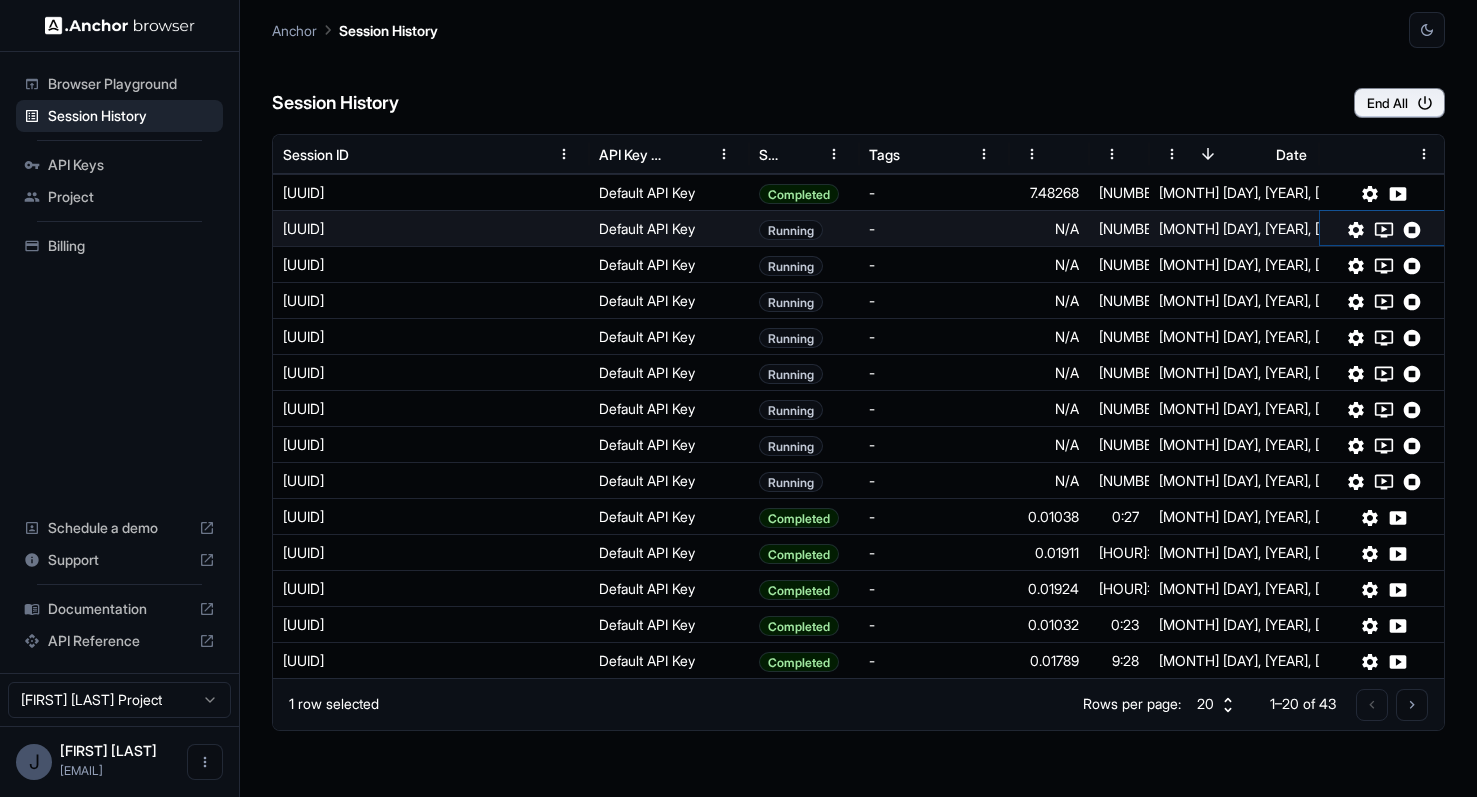 click 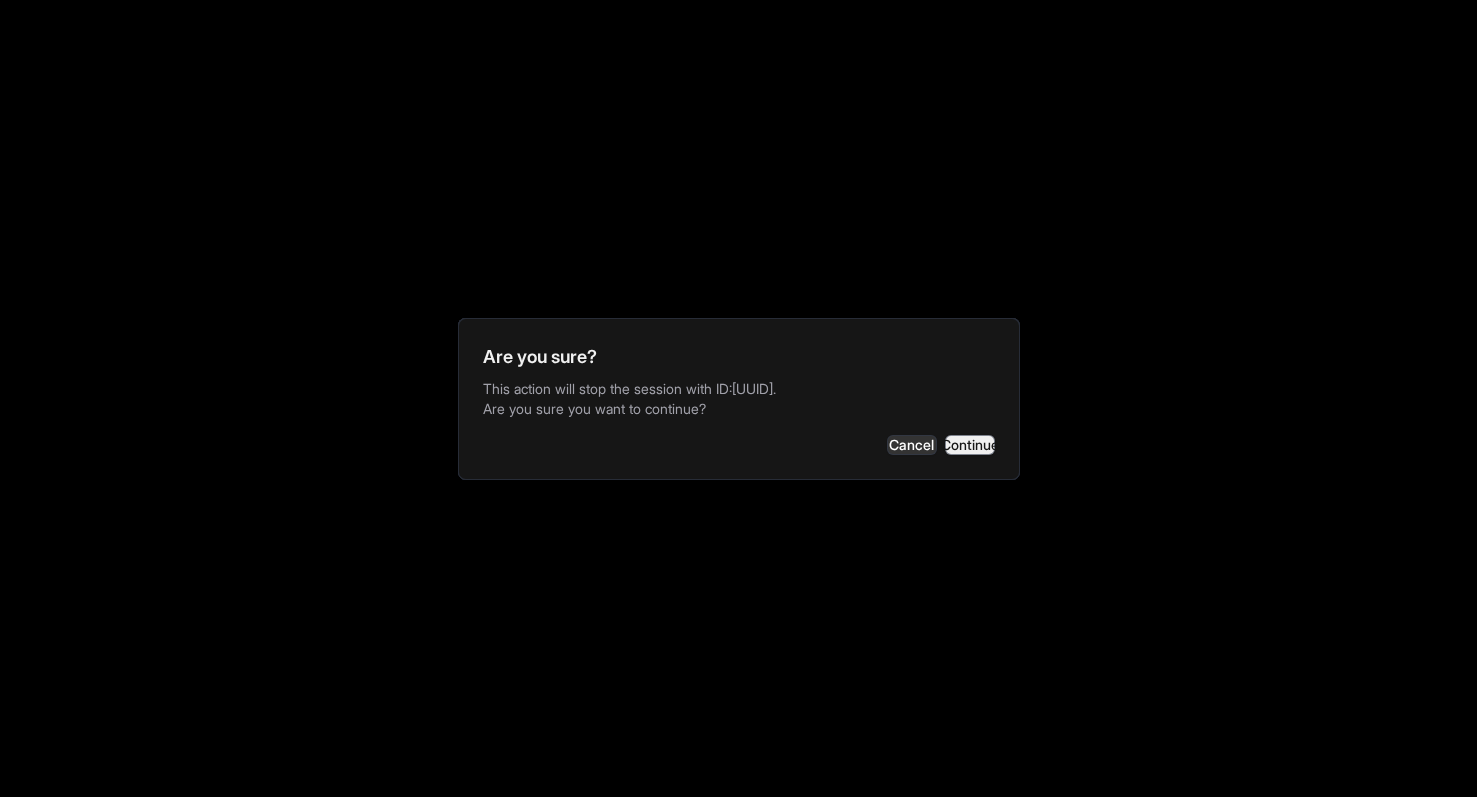 click on "Continue" at bounding box center [970, 445] 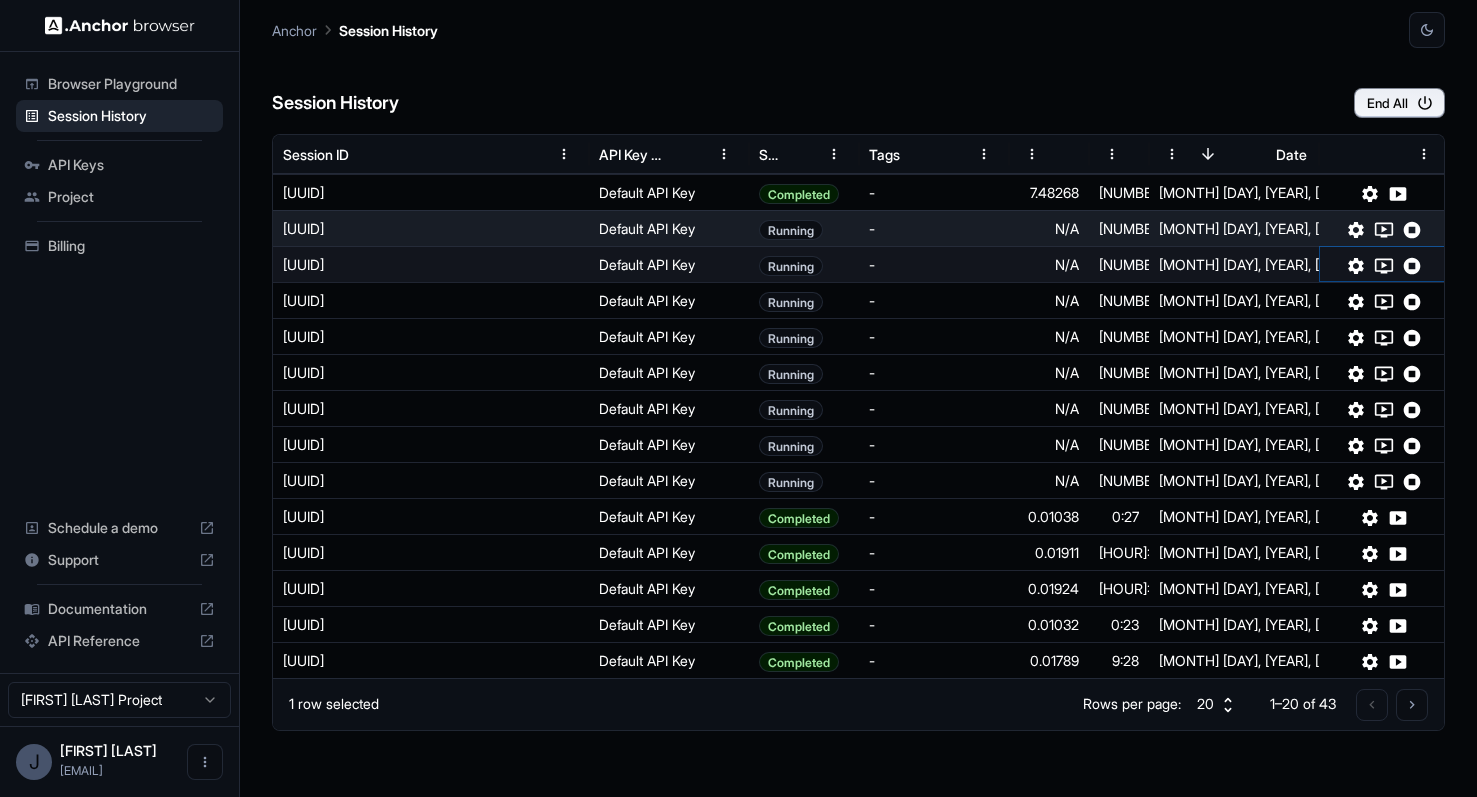 click 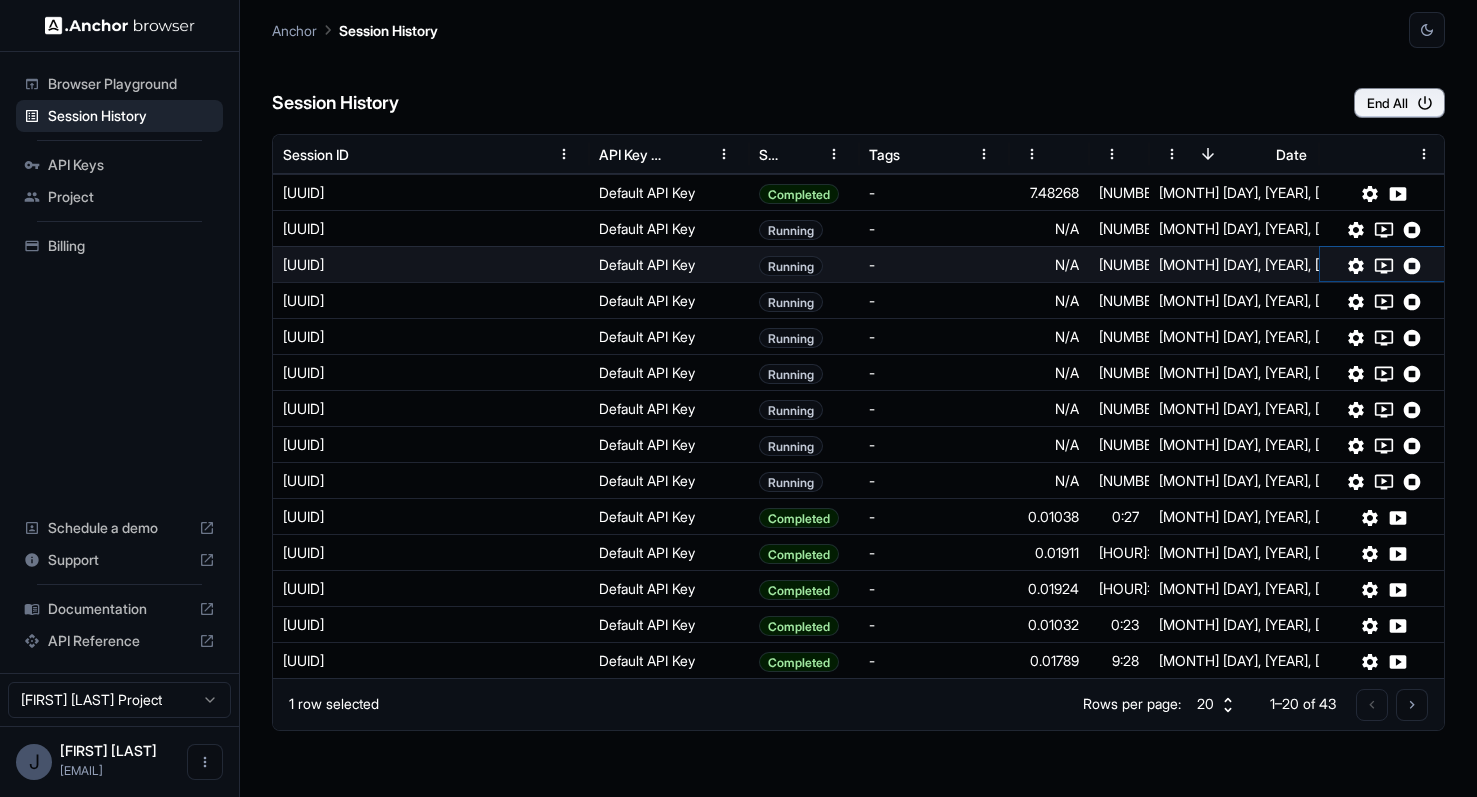 type 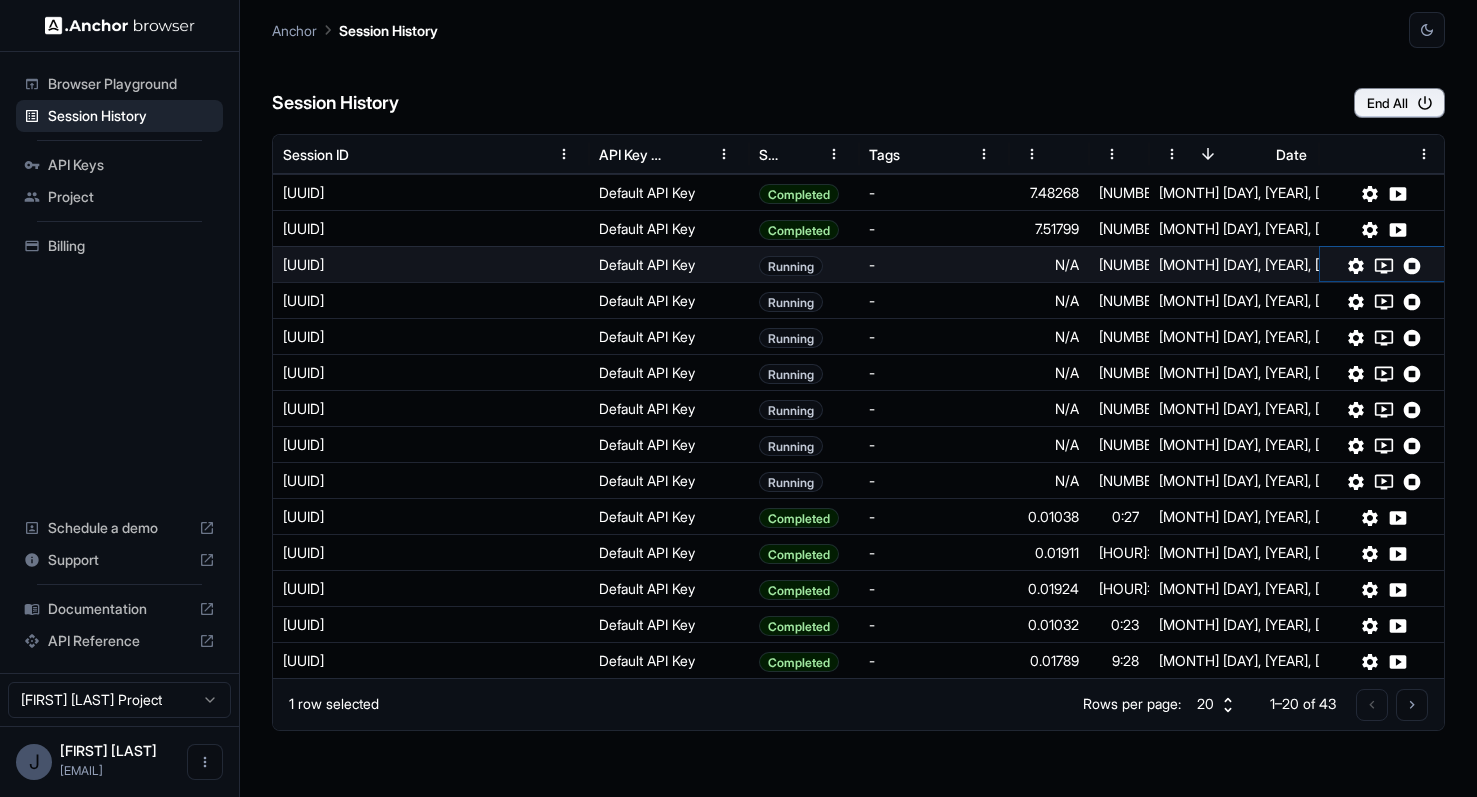 click 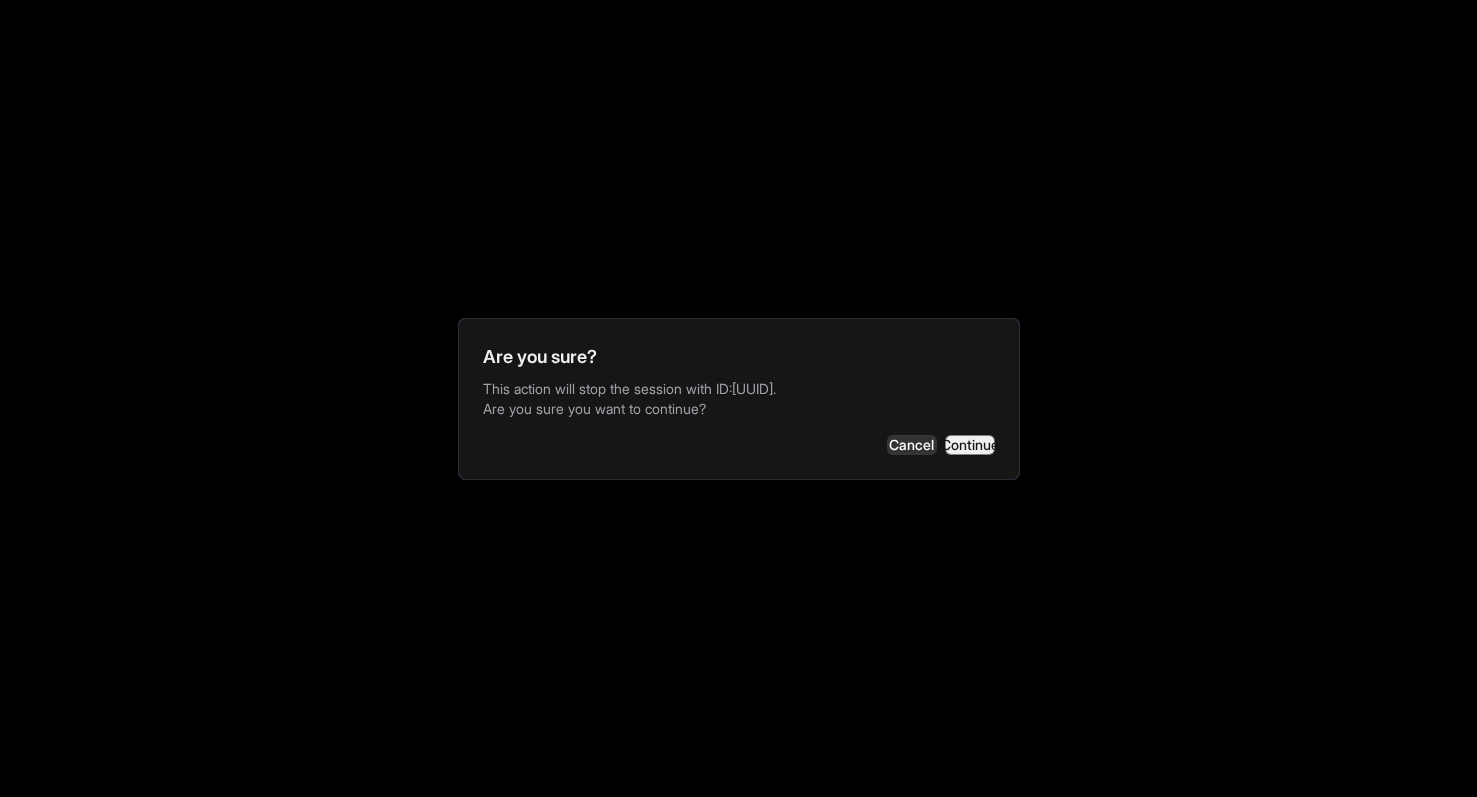 click on "Continue" at bounding box center [970, 445] 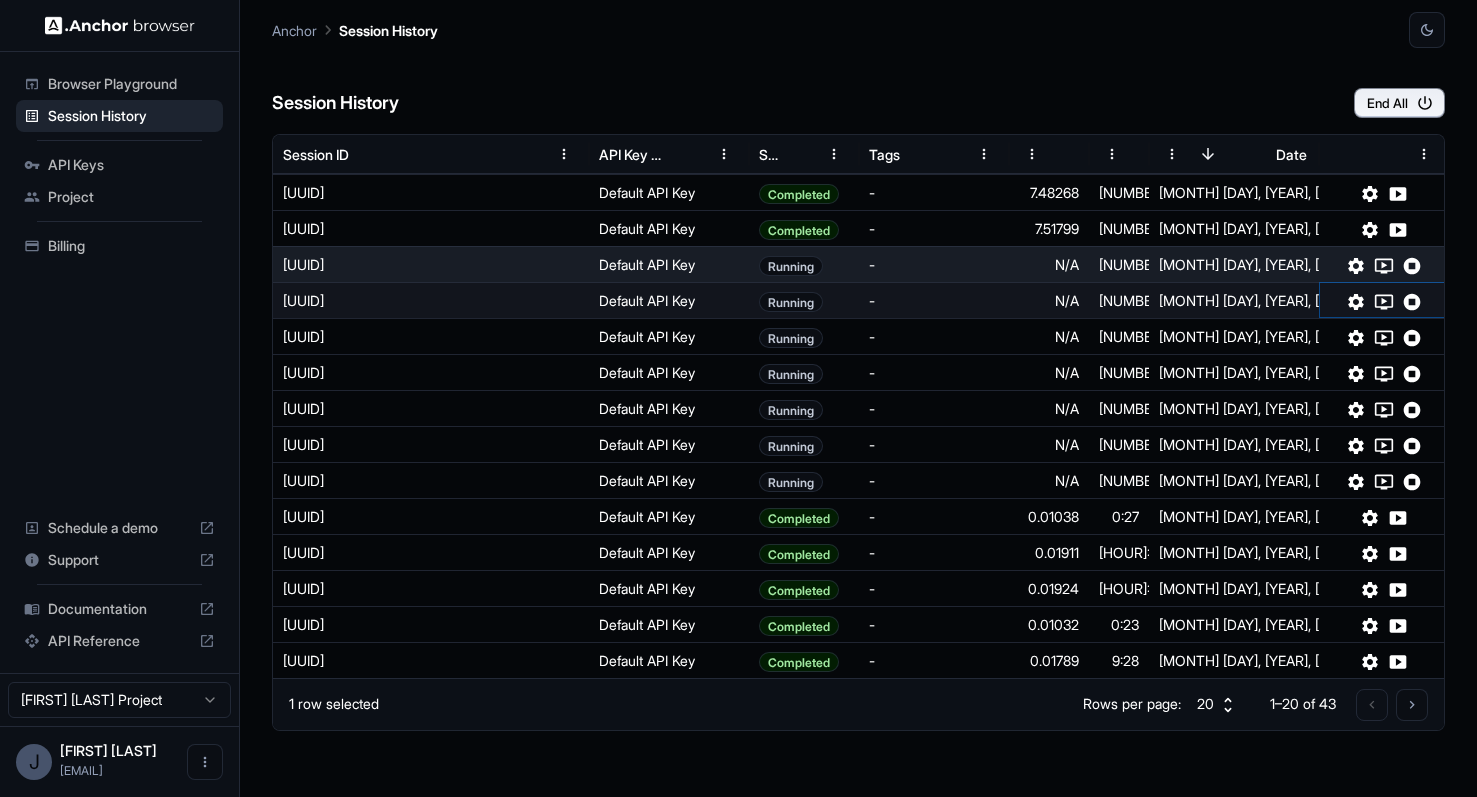 click 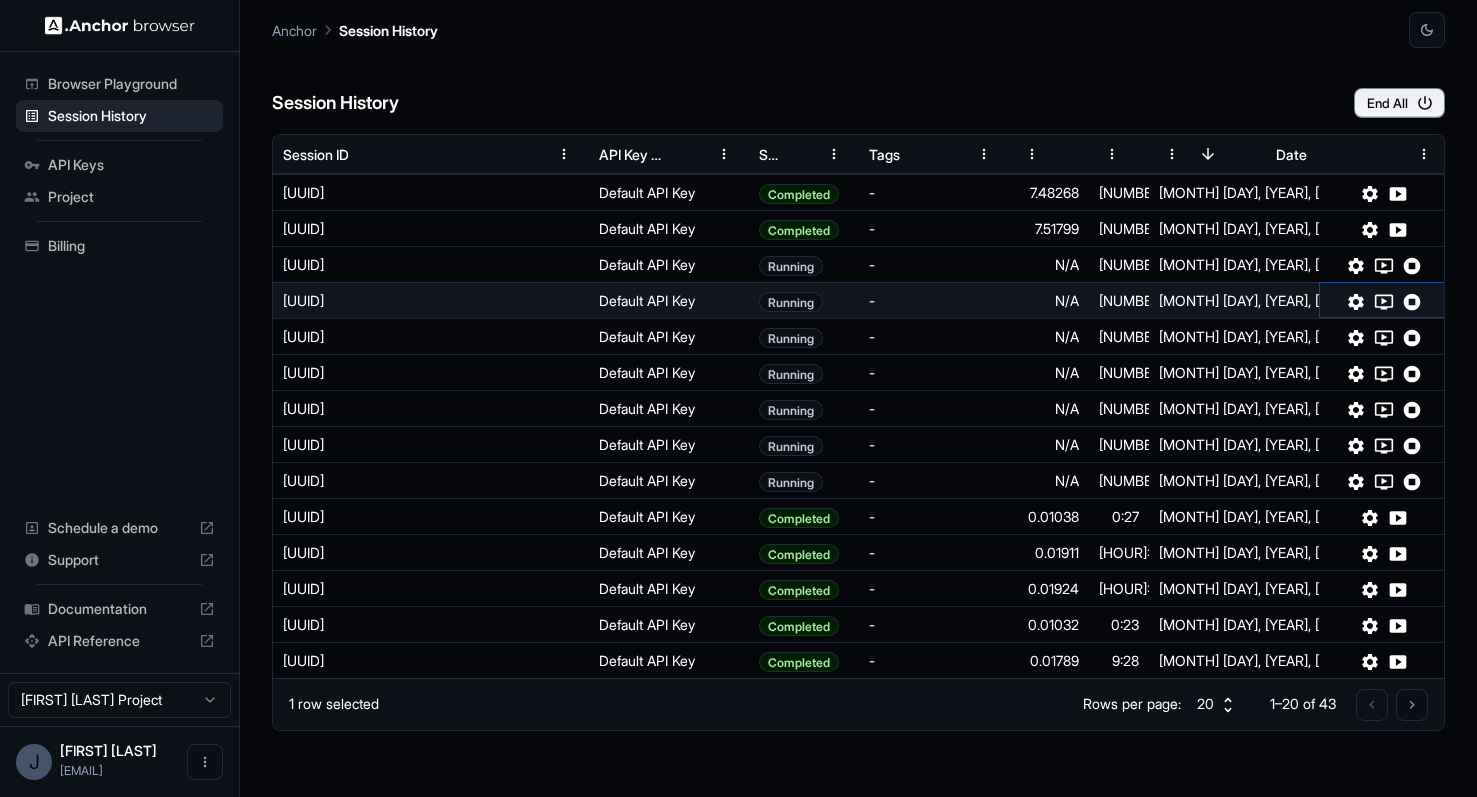 type 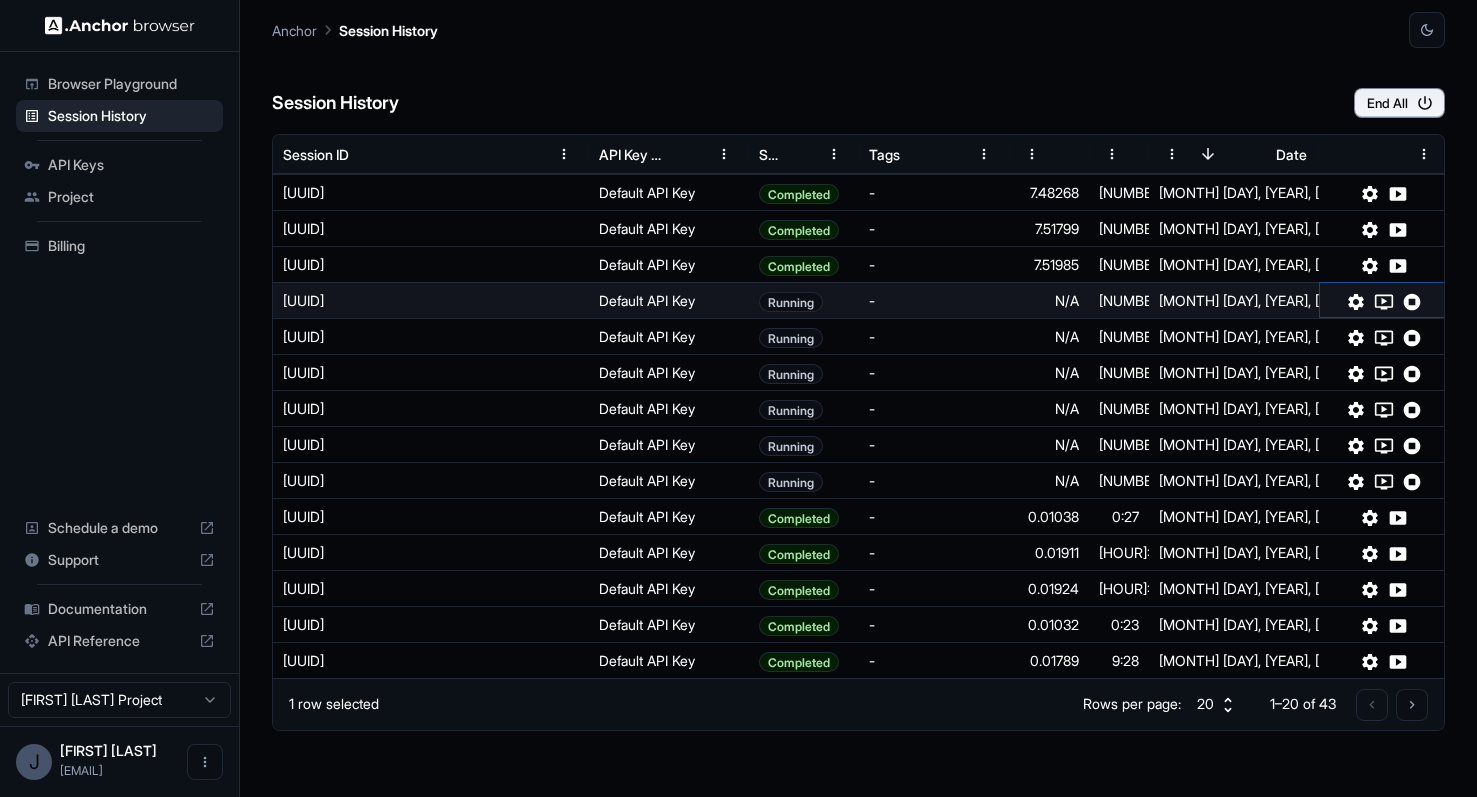 click 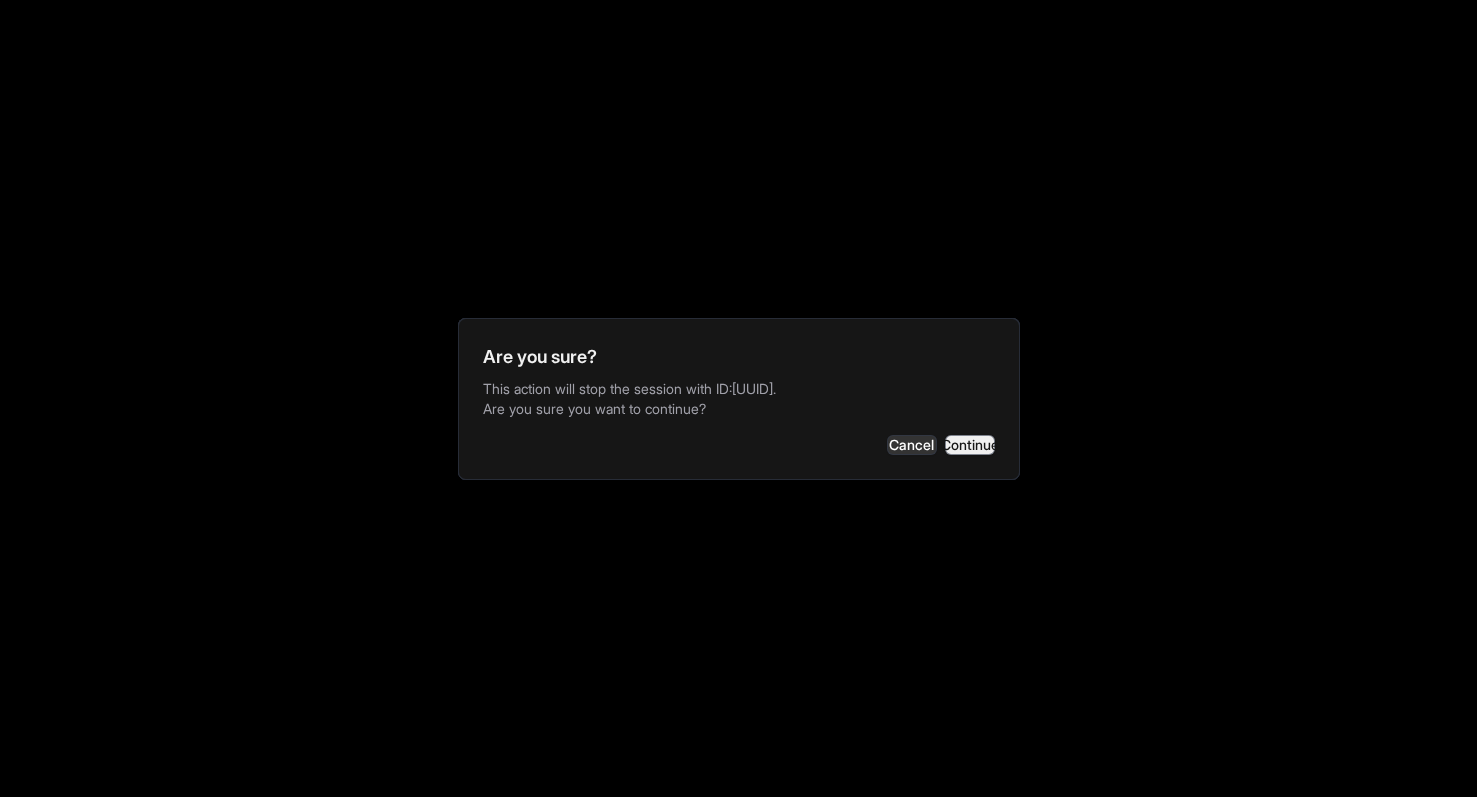 click on "Continue" at bounding box center [970, 445] 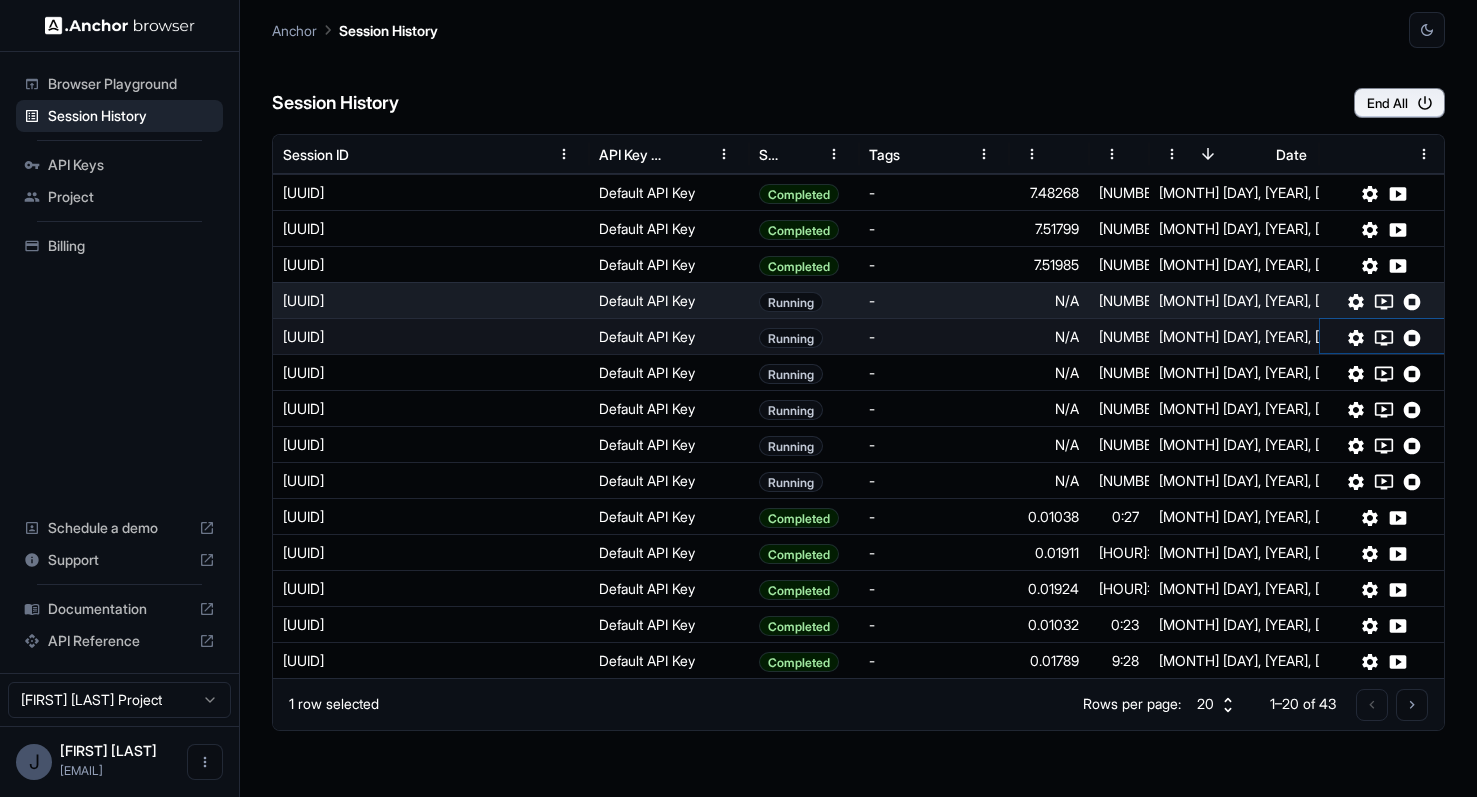click 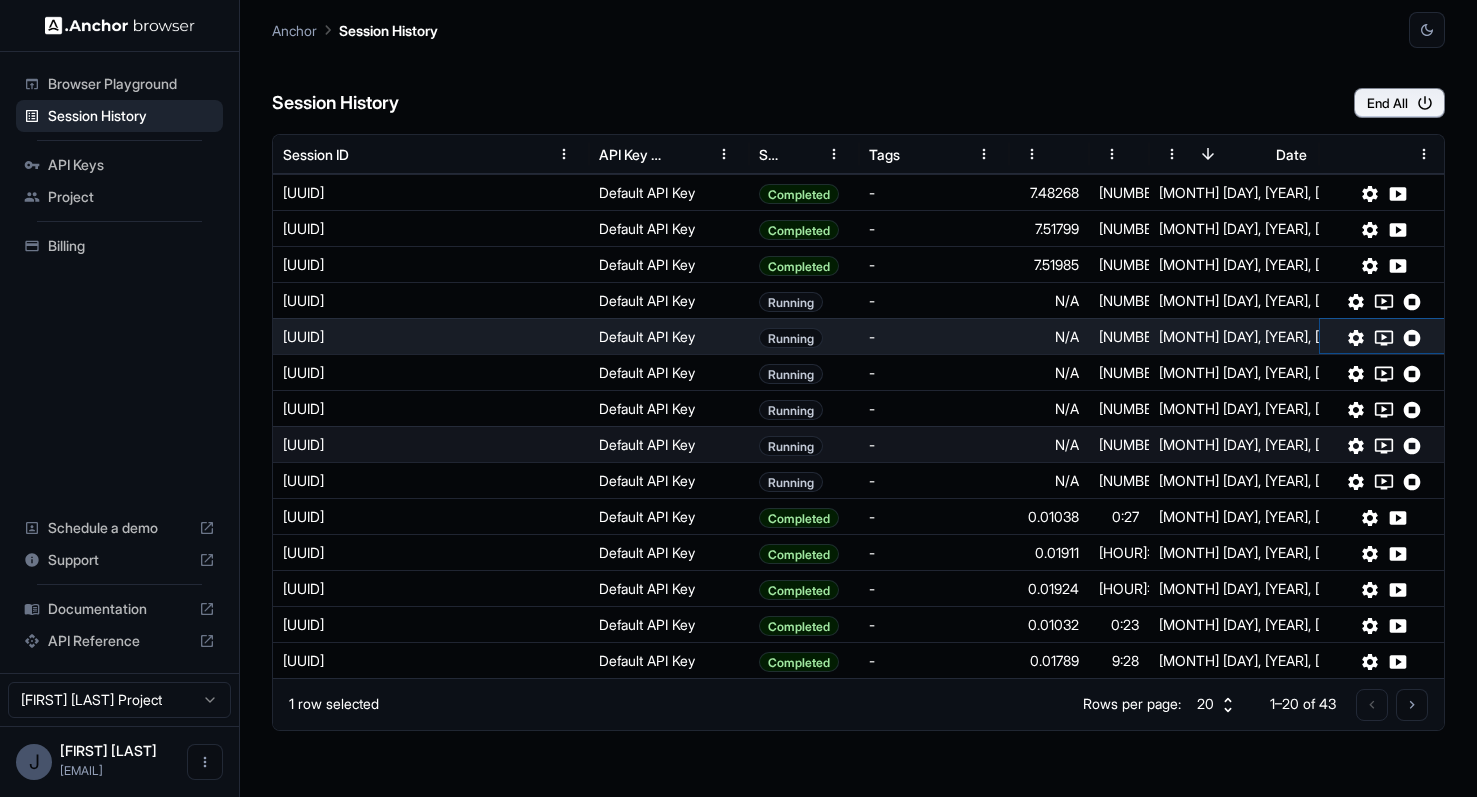 type 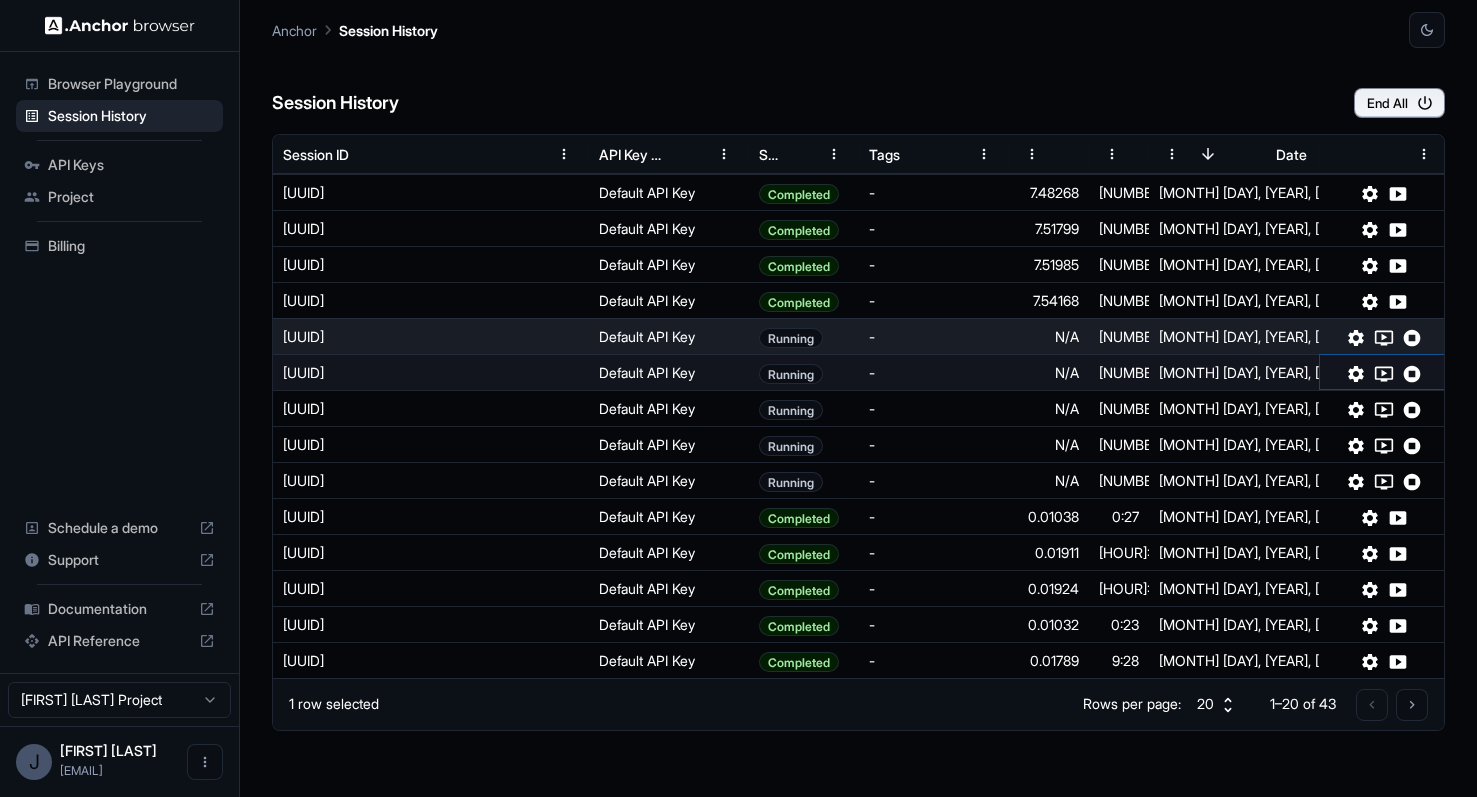 click 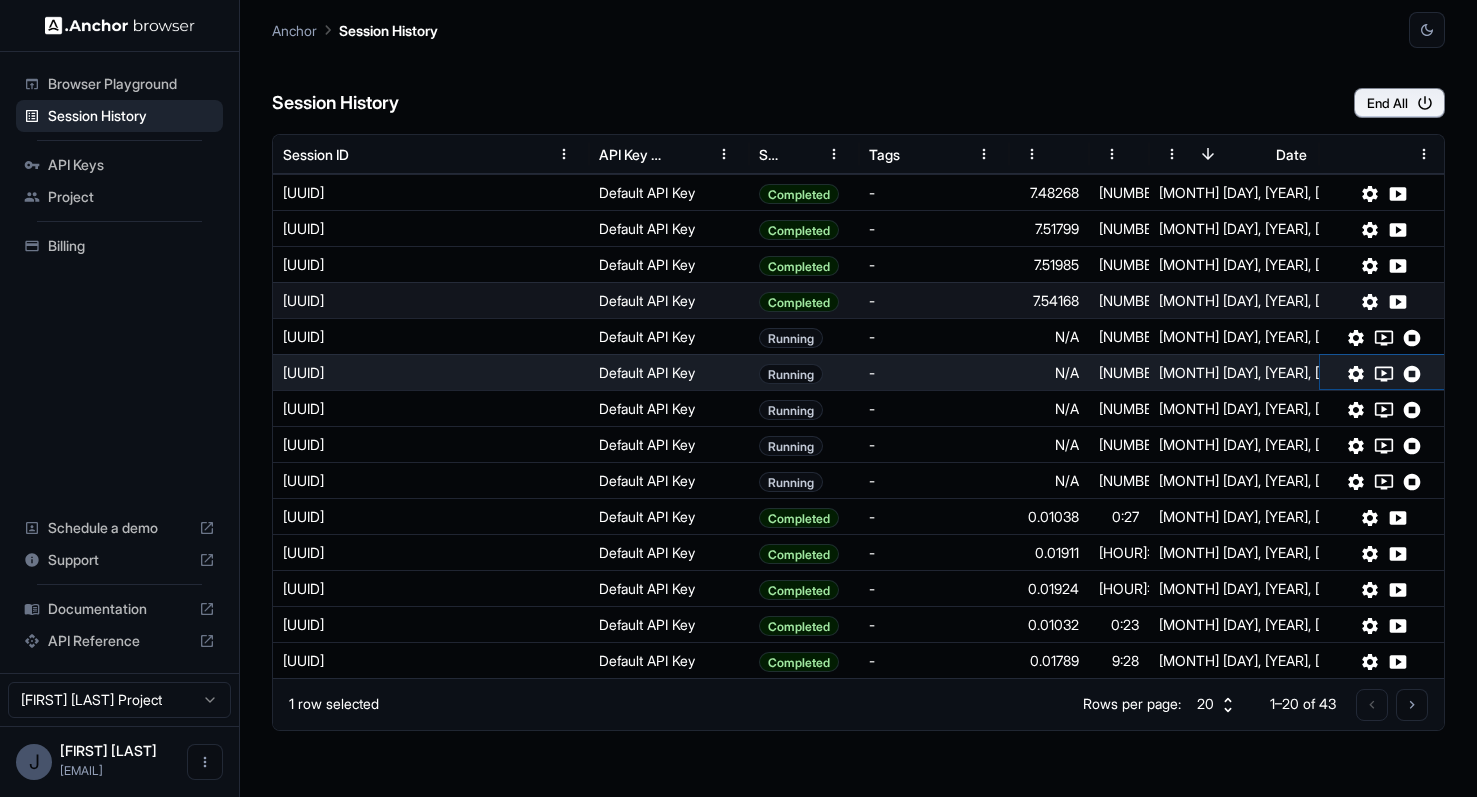 type 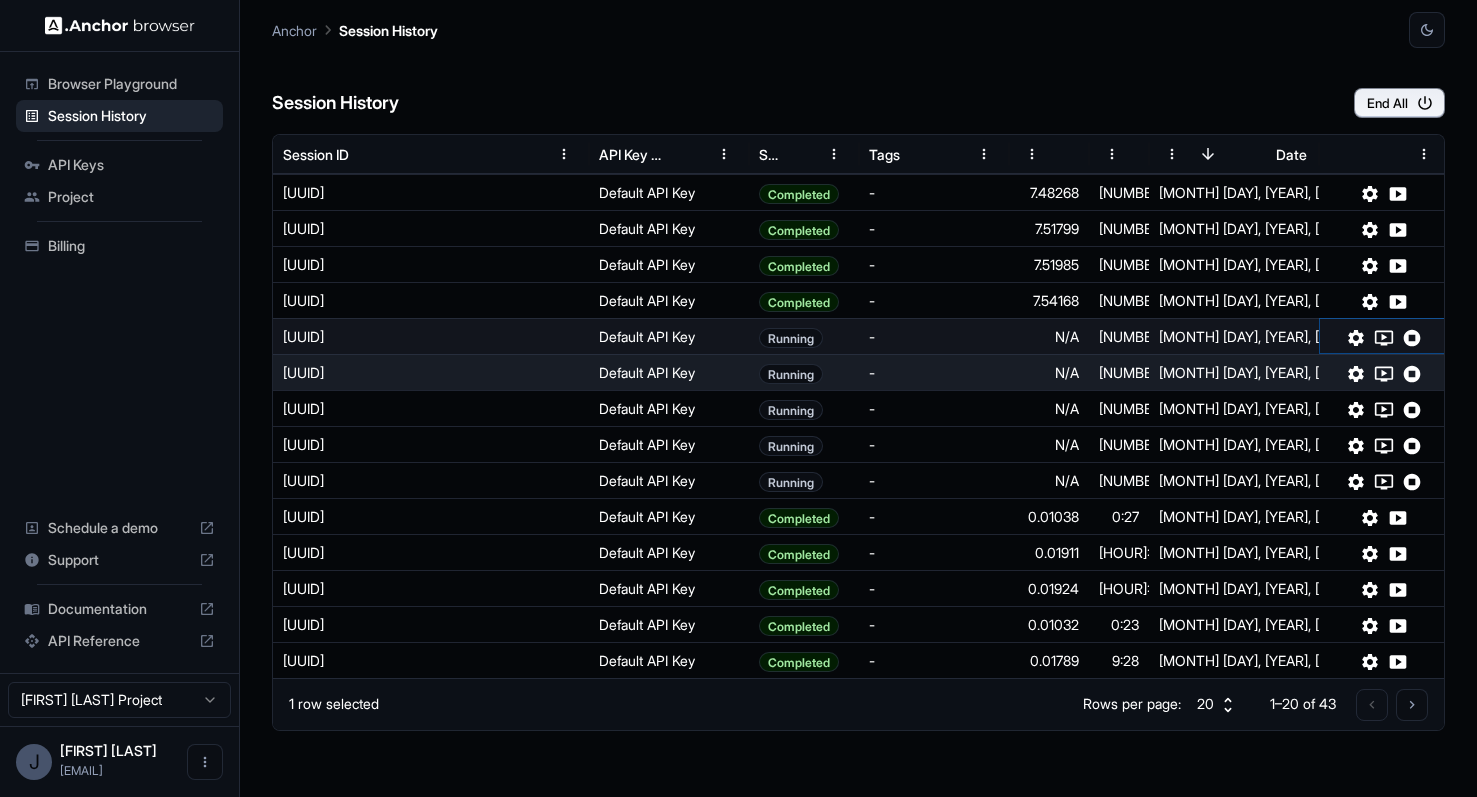 click 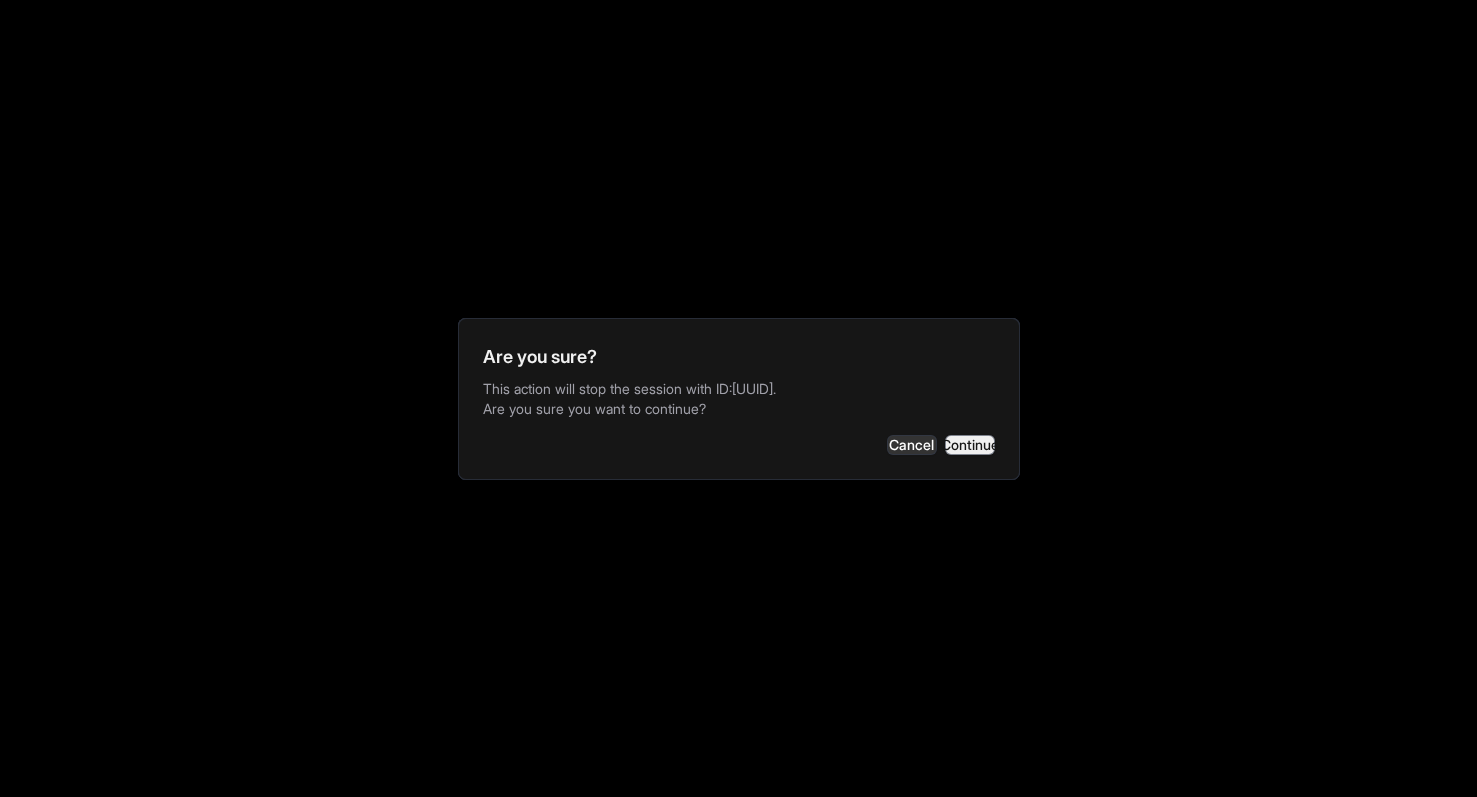 click on "Continue" at bounding box center (970, 445) 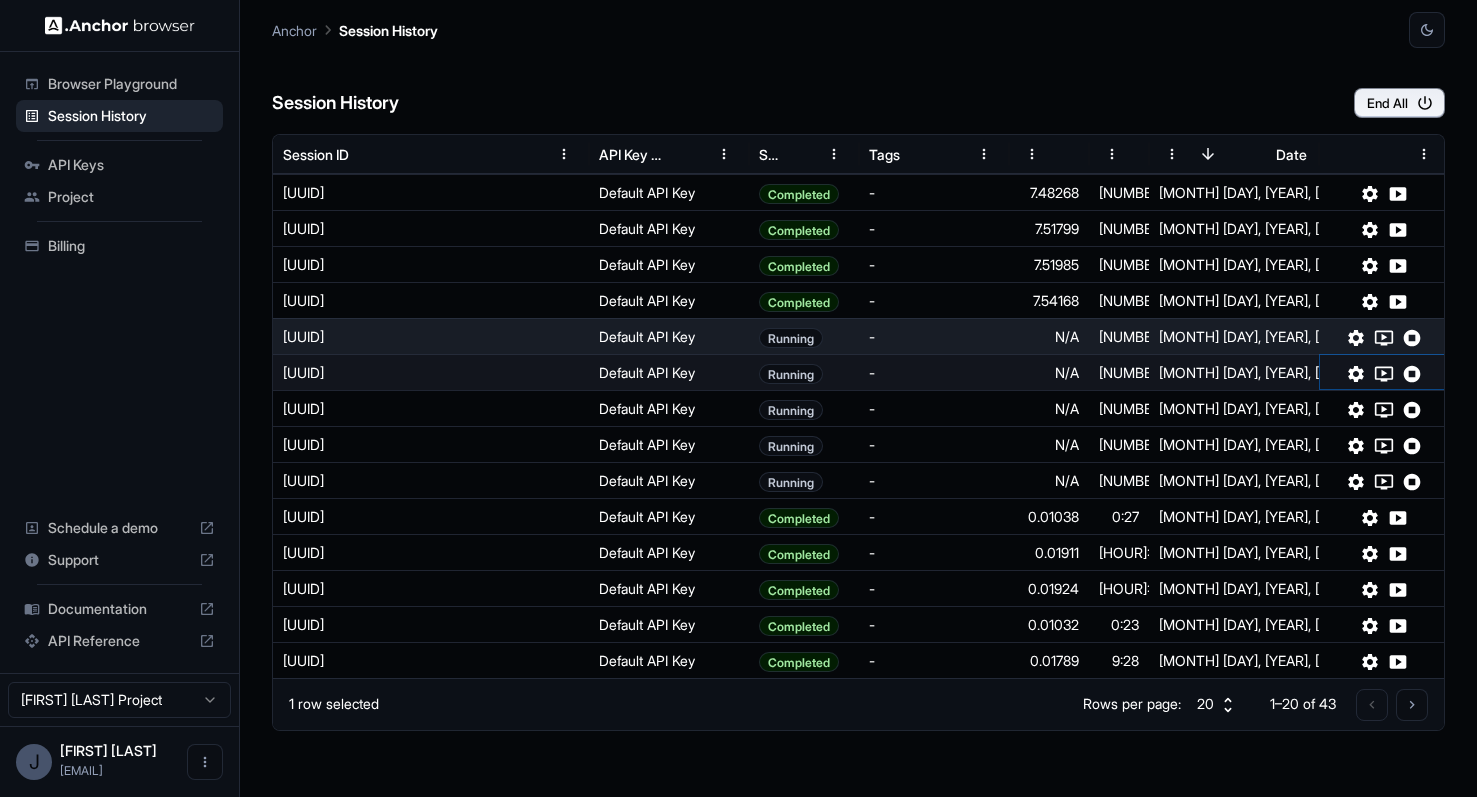 click 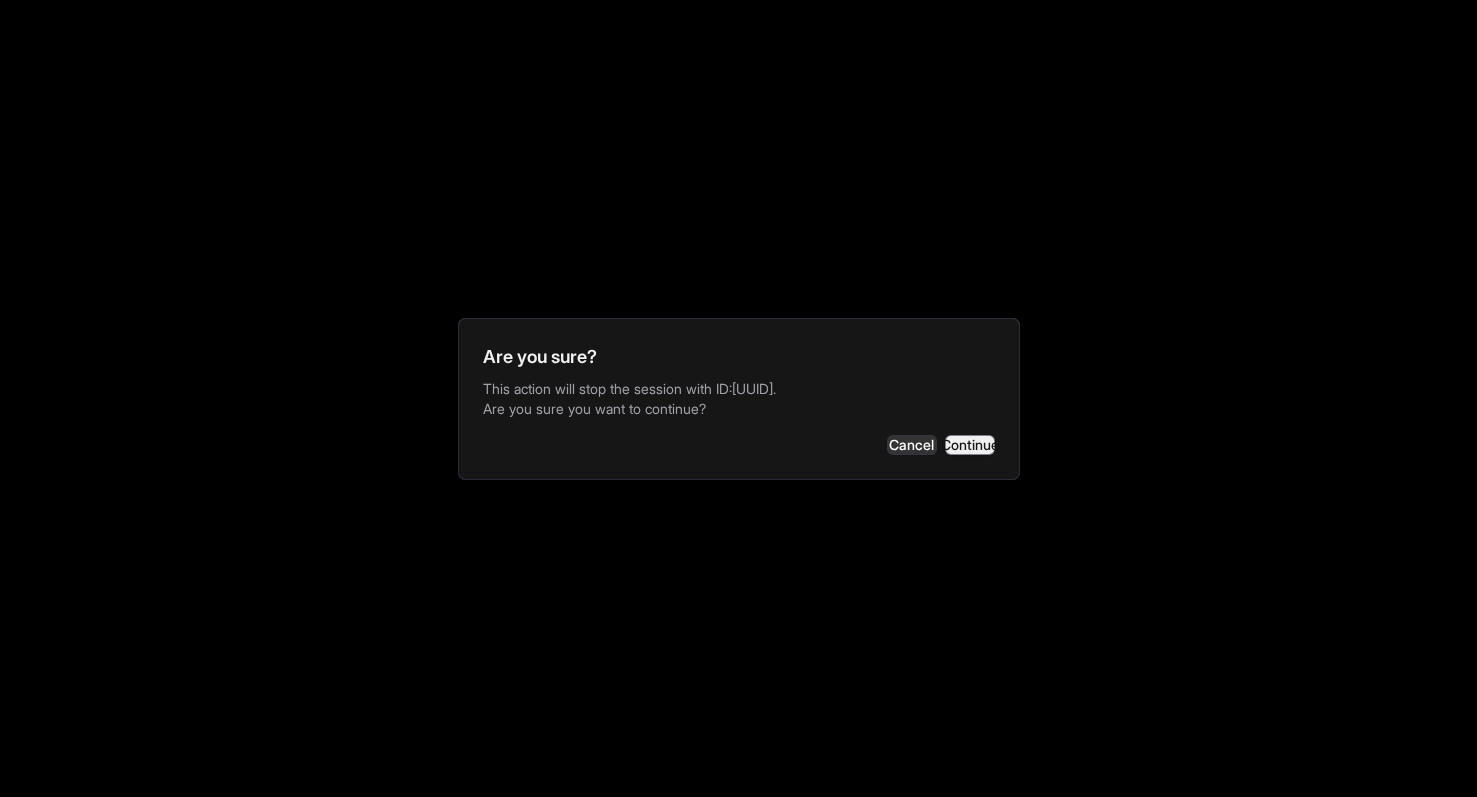 click on "Continue" at bounding box center (970, 445) 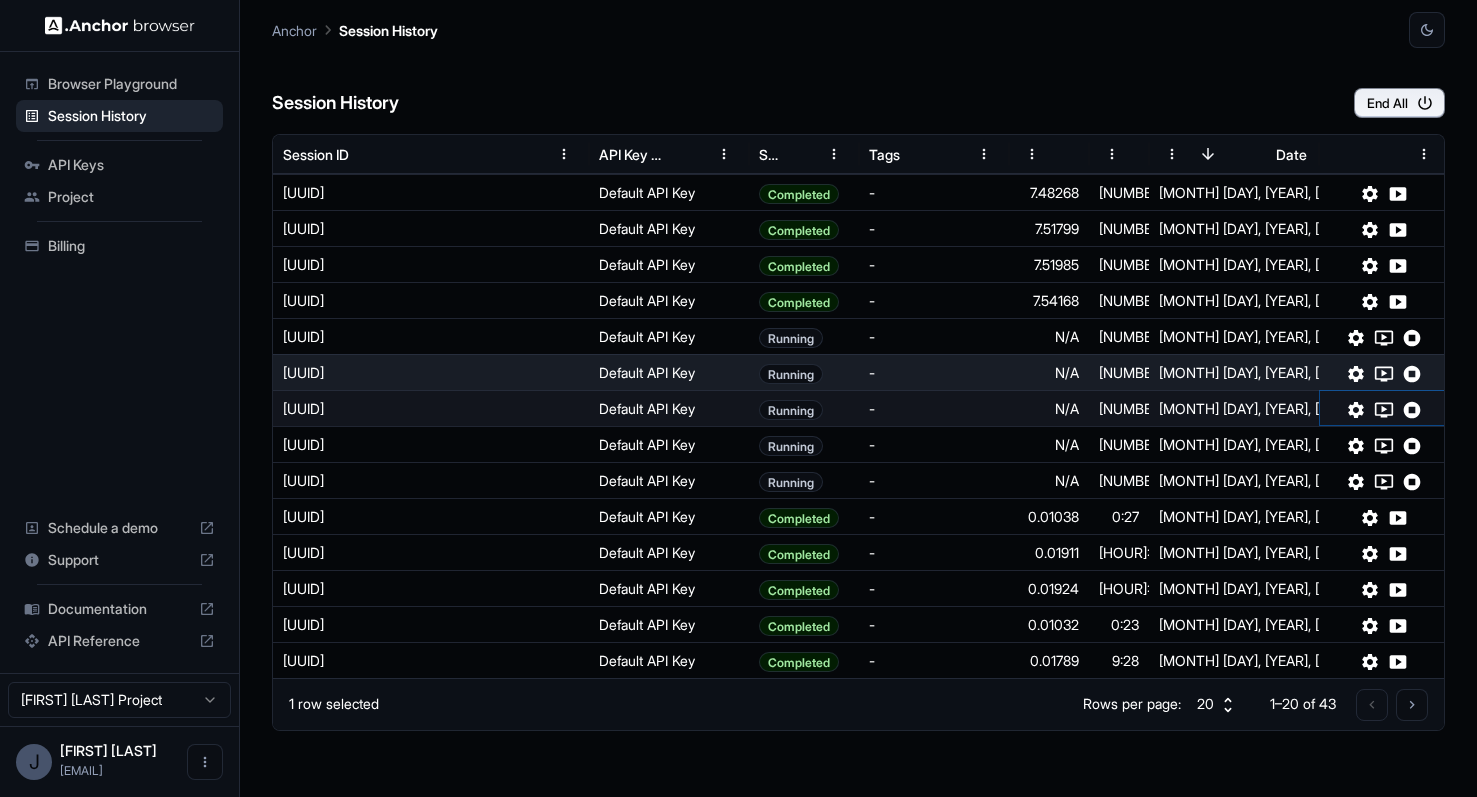 click 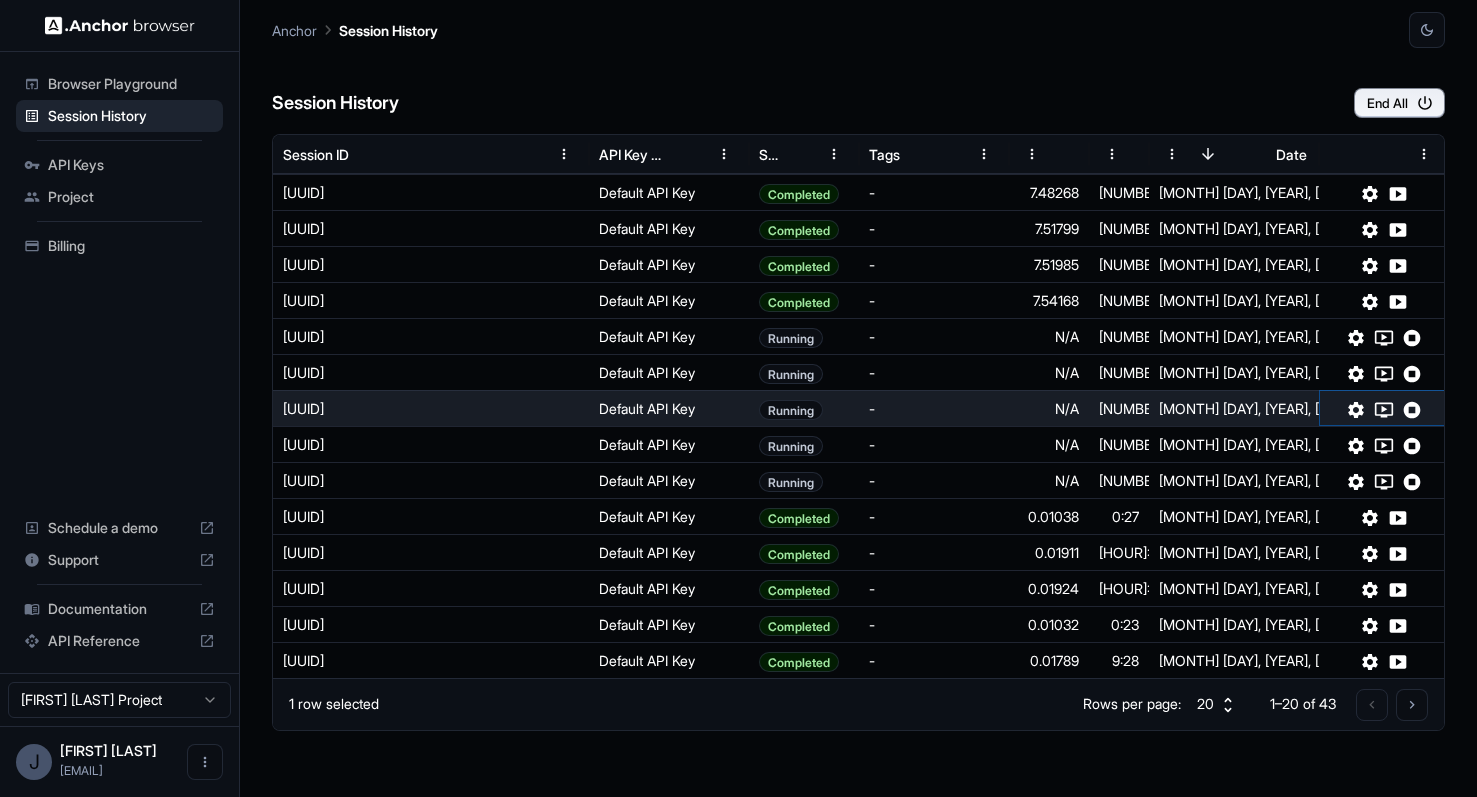 type 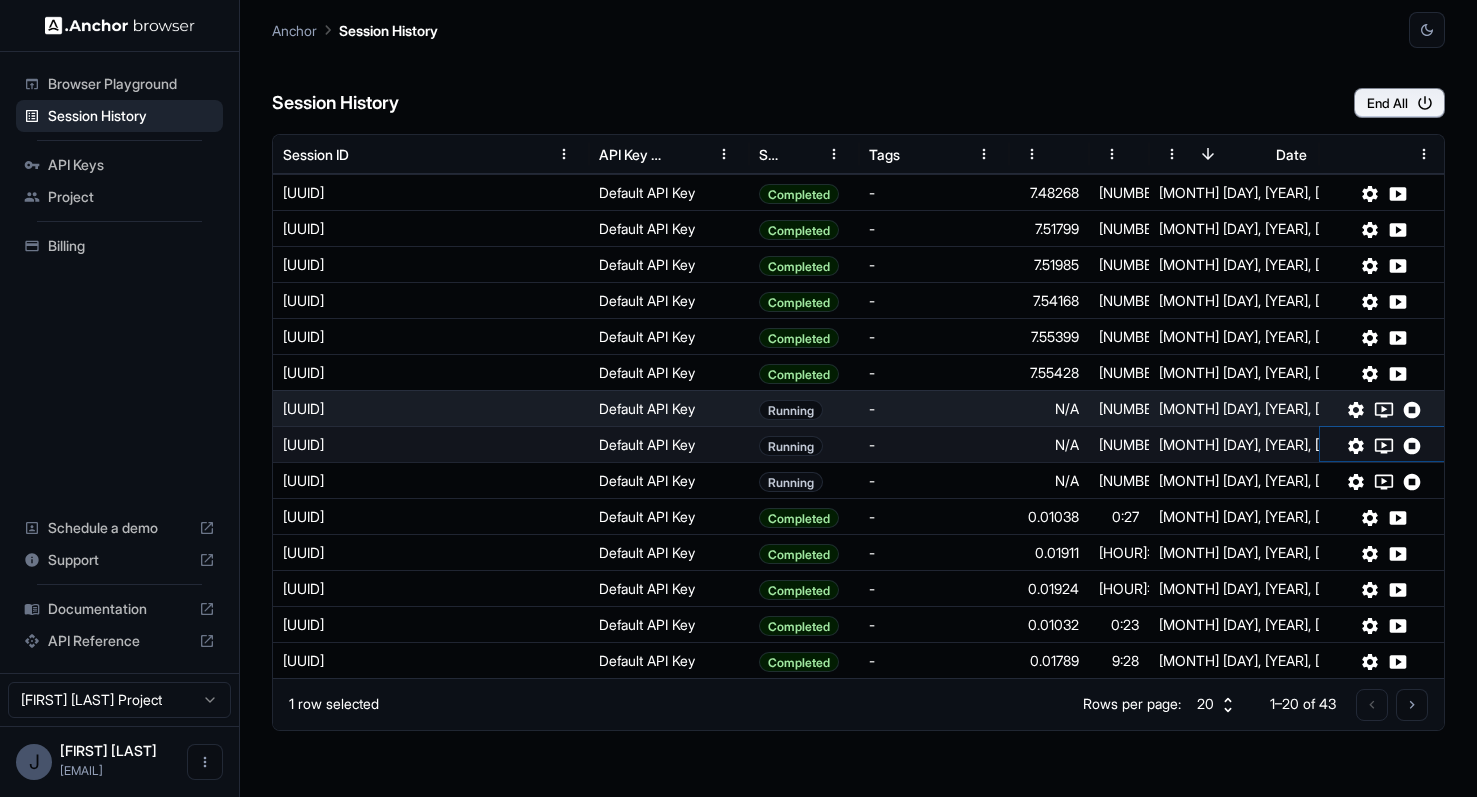 click 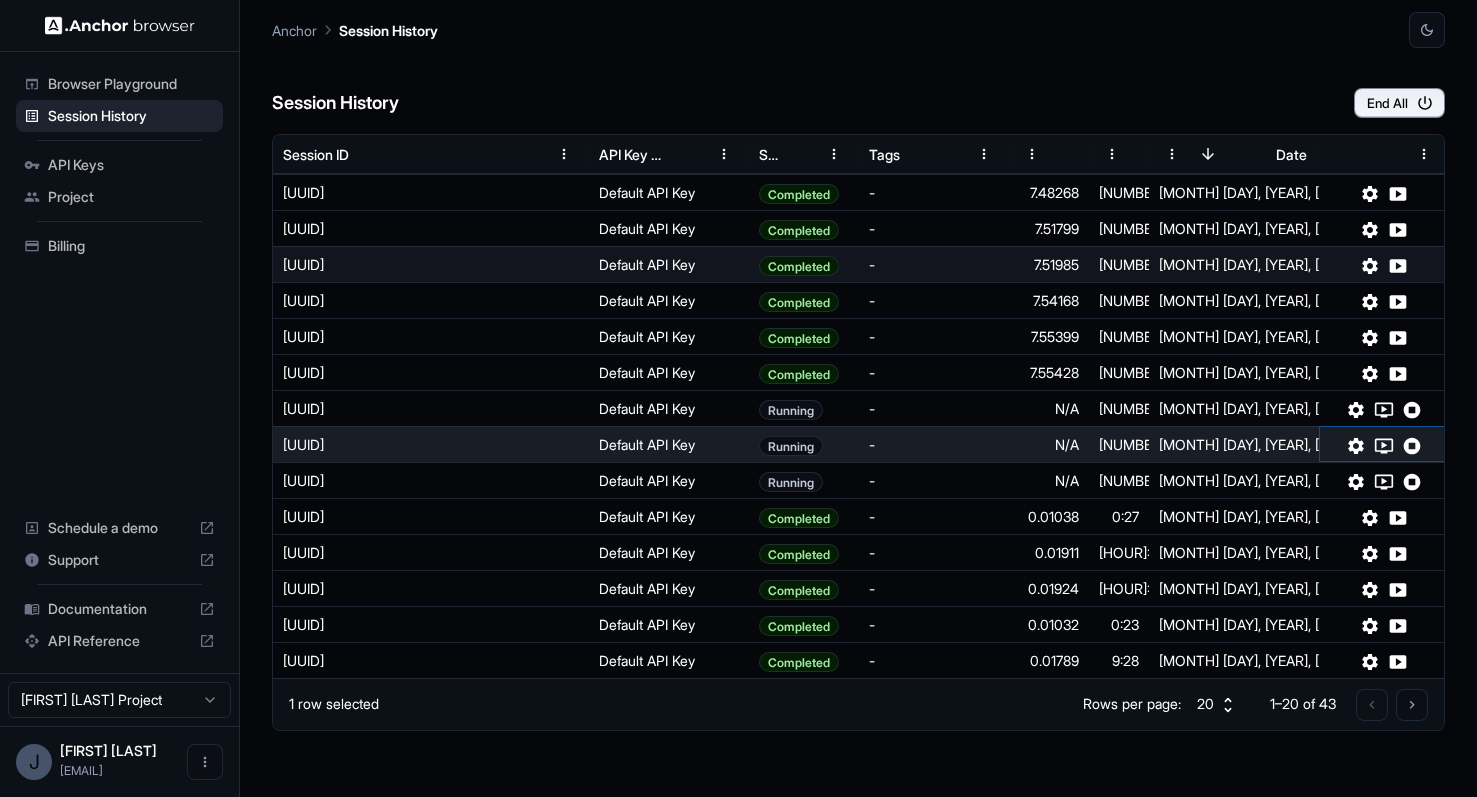 type 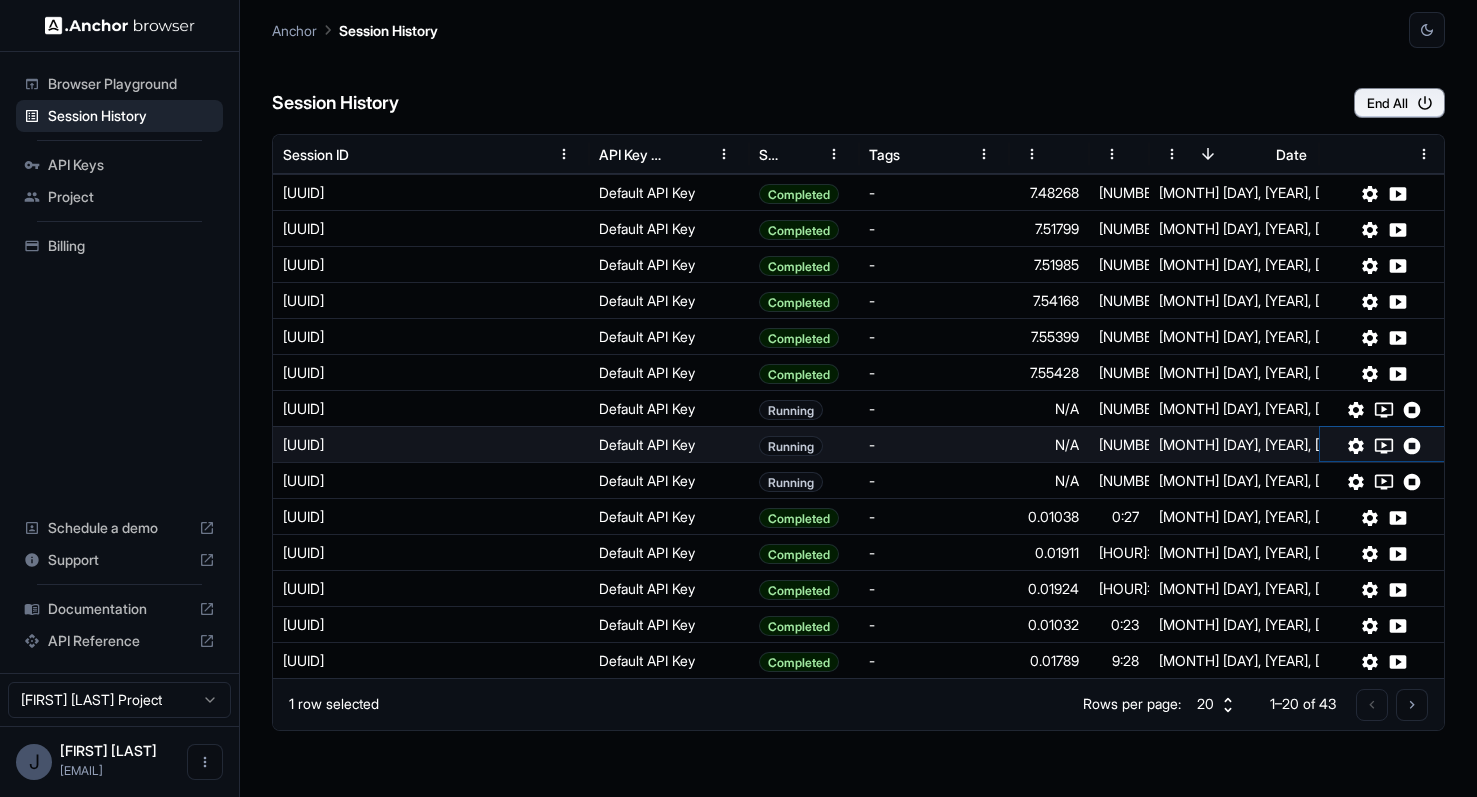 click 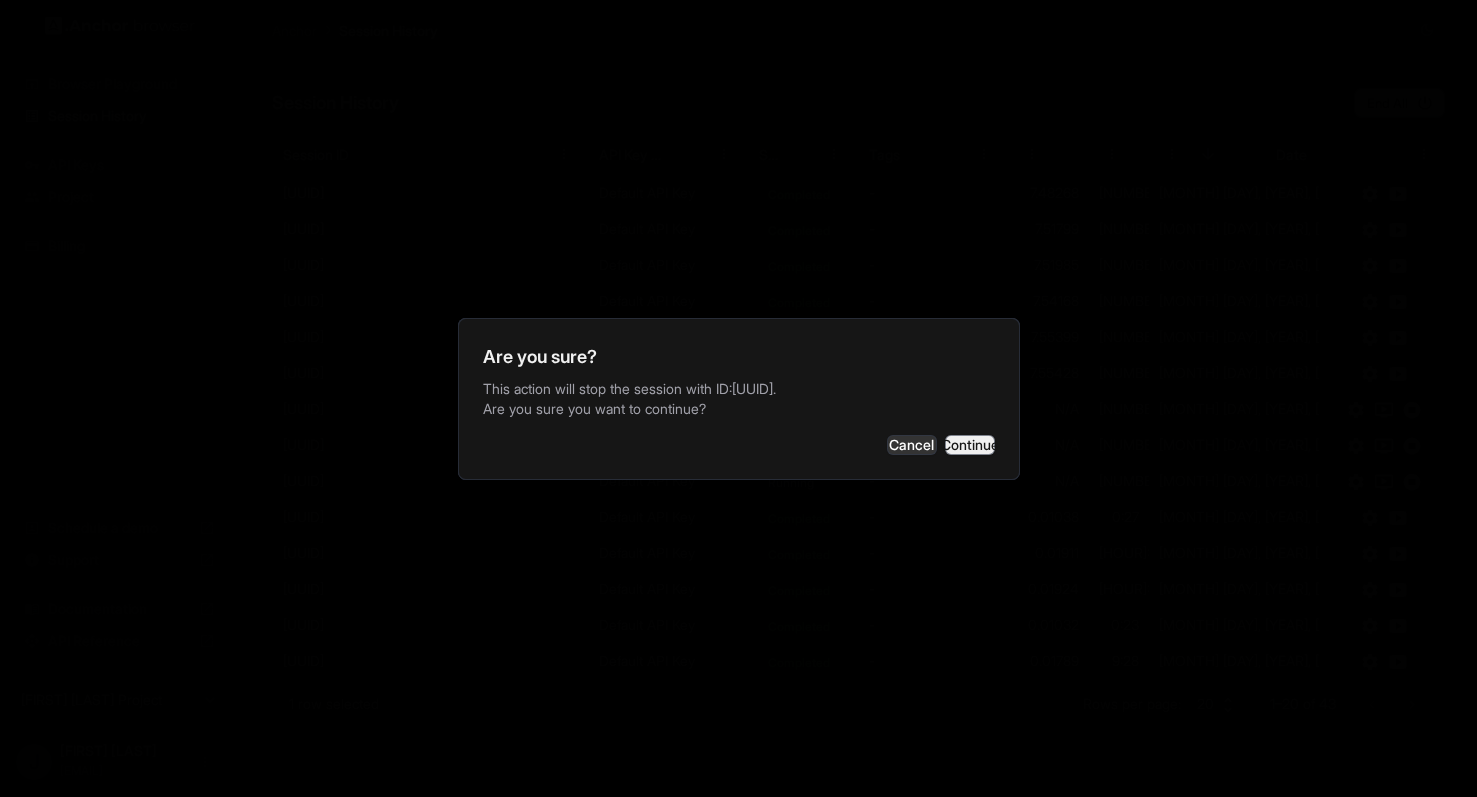 click on "Continue" at bounding box center [970, 445] 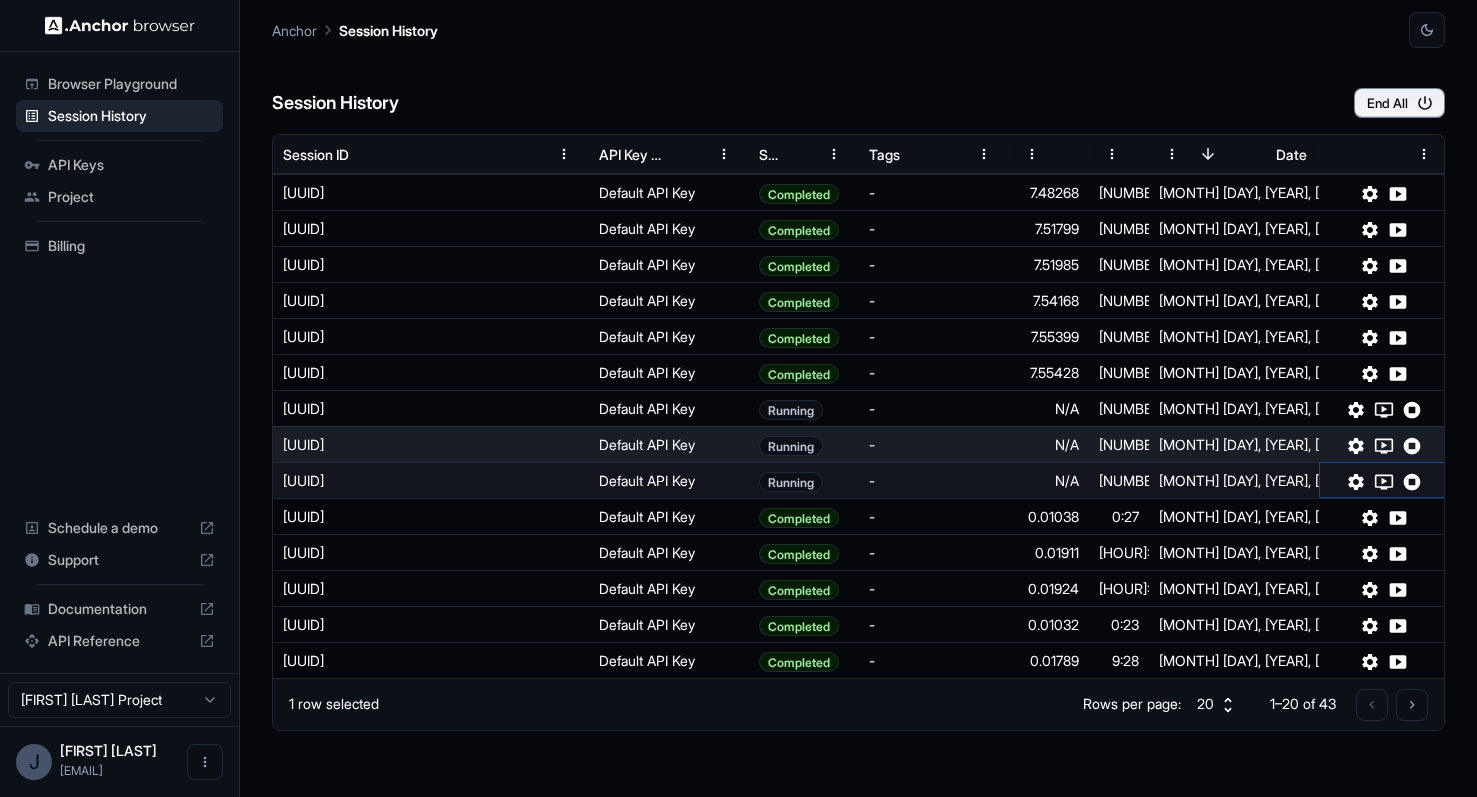 click 